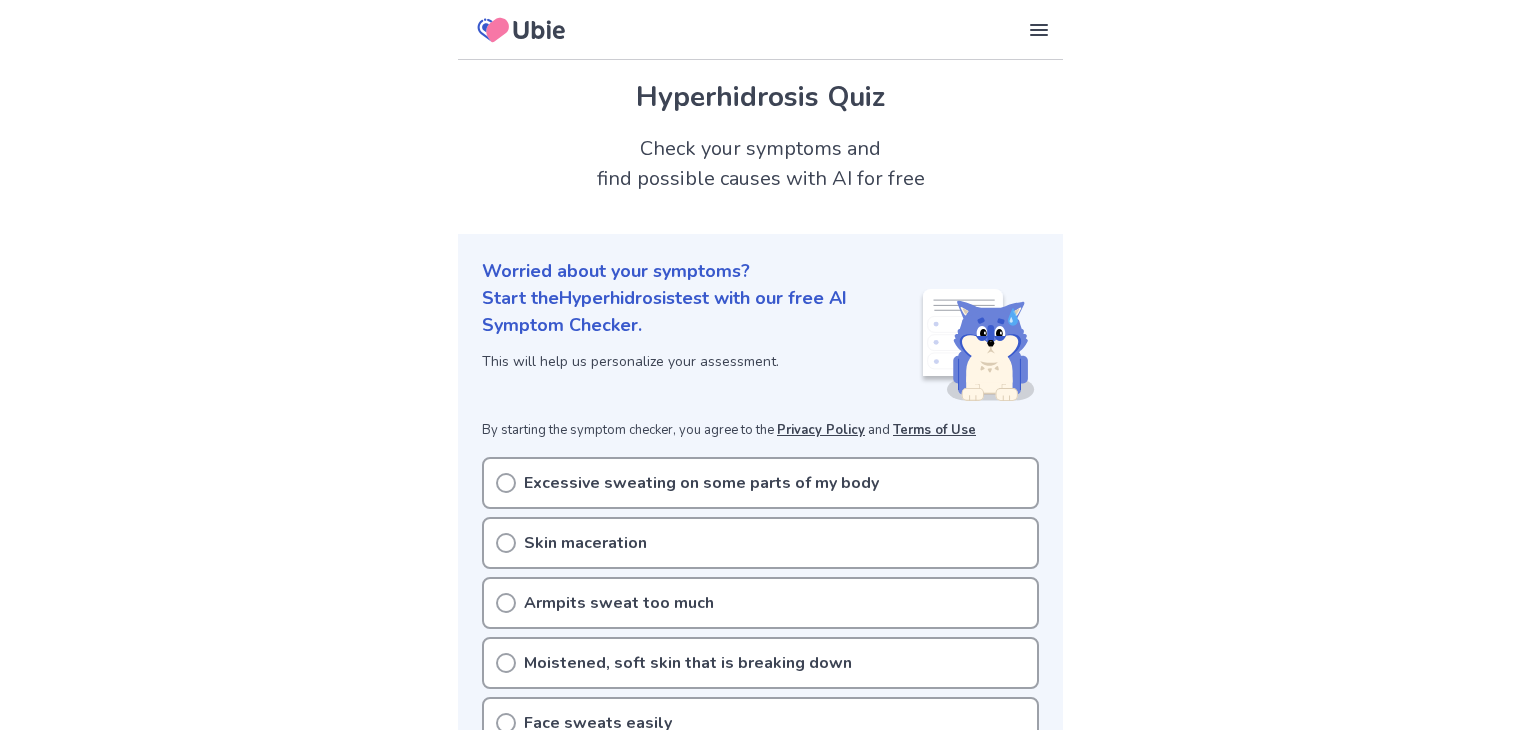 scroll, scrollTop: 0, scrollLeft: 0, axis: both 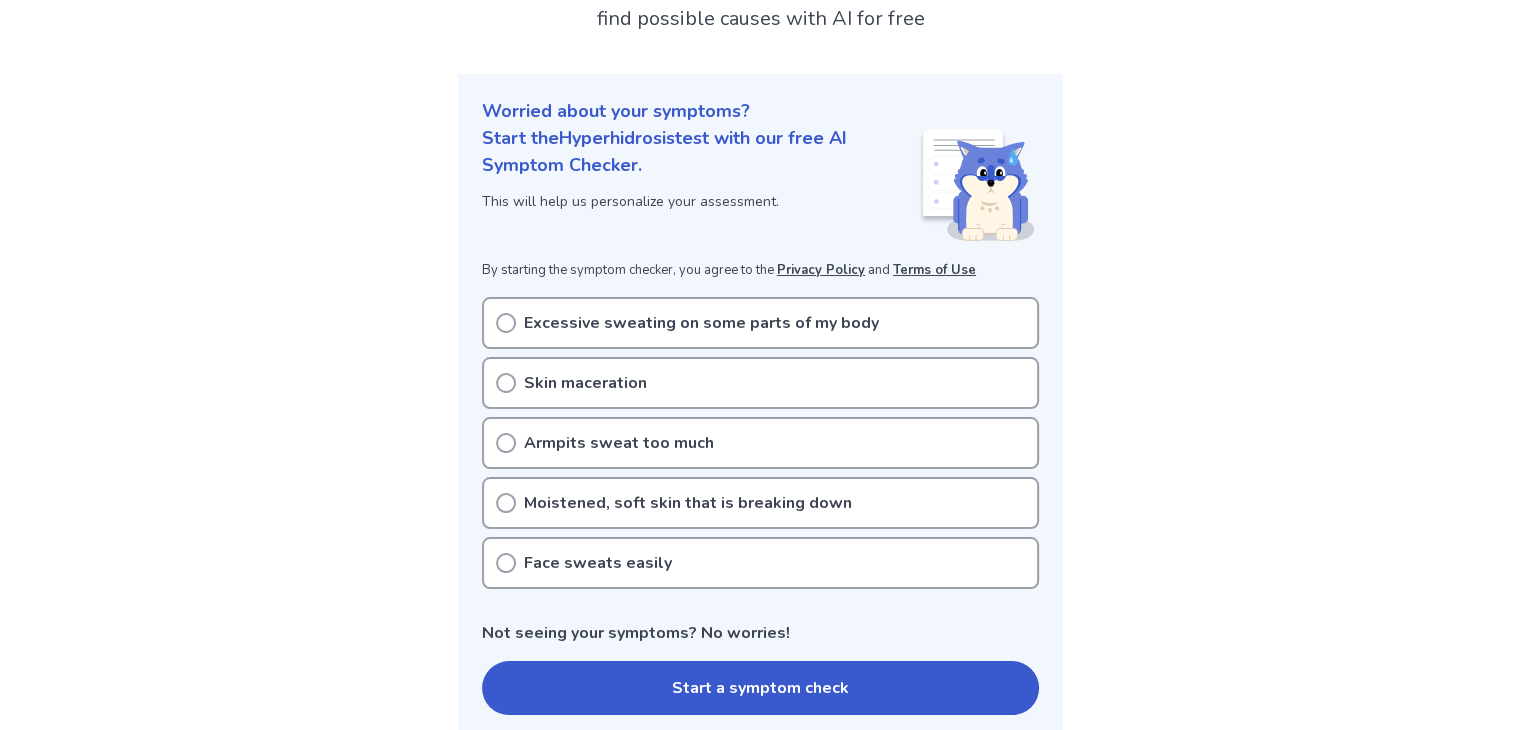 click on "Excessive sweating on some parts of my body" at bounding box center (701, 323) 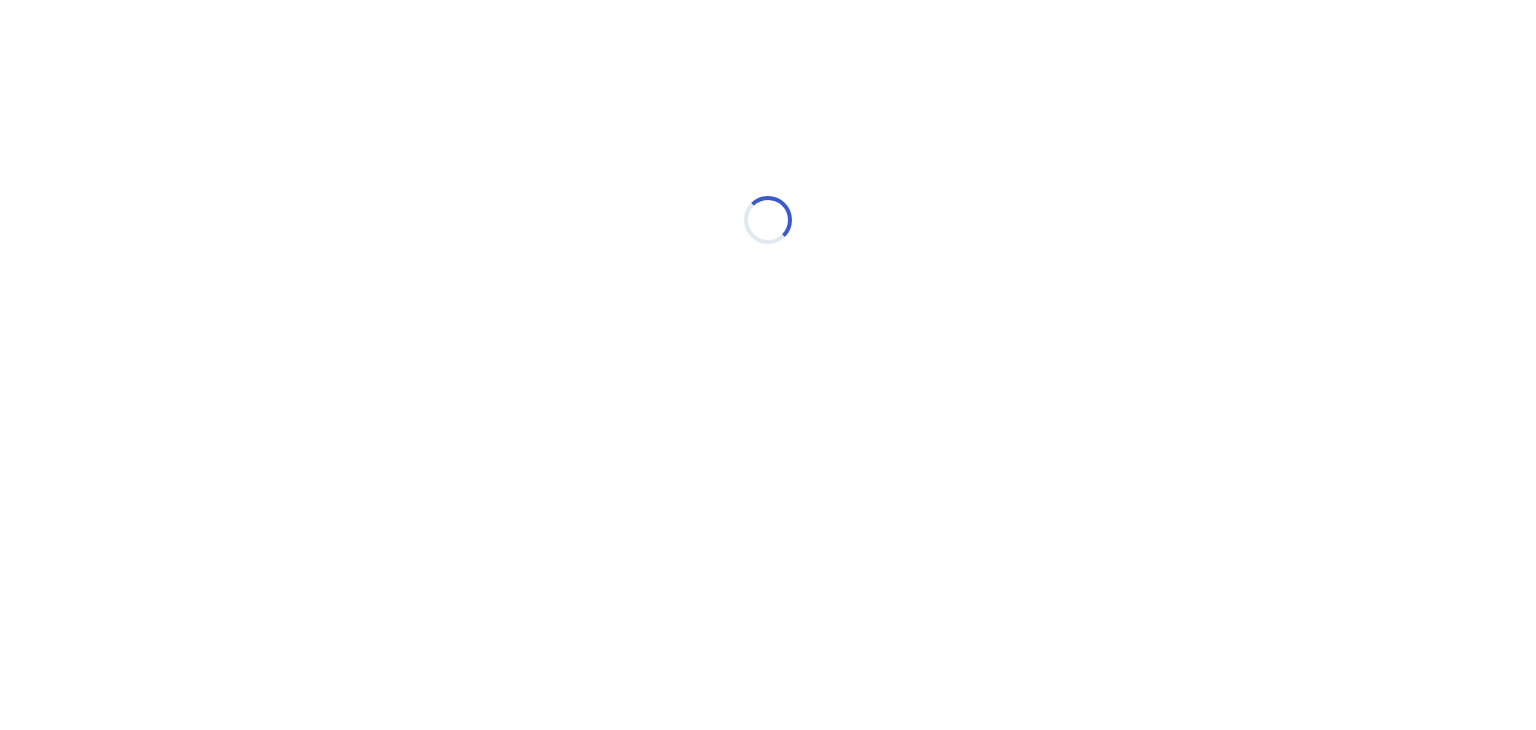 scroll, scrollTop: 0, scrollLeft: 0, axis: both 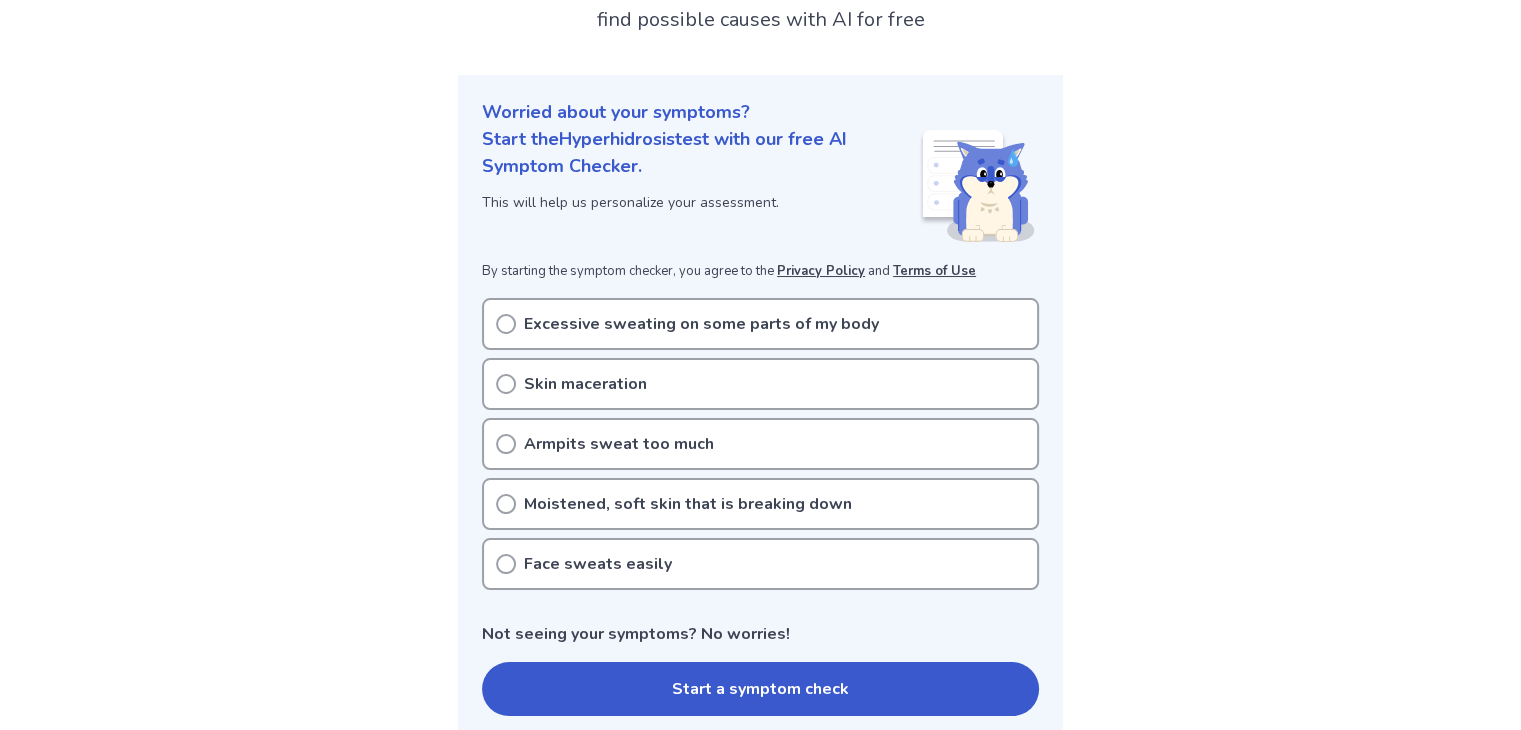 click on "Face sweats easily" at bounding box center [760, 564] 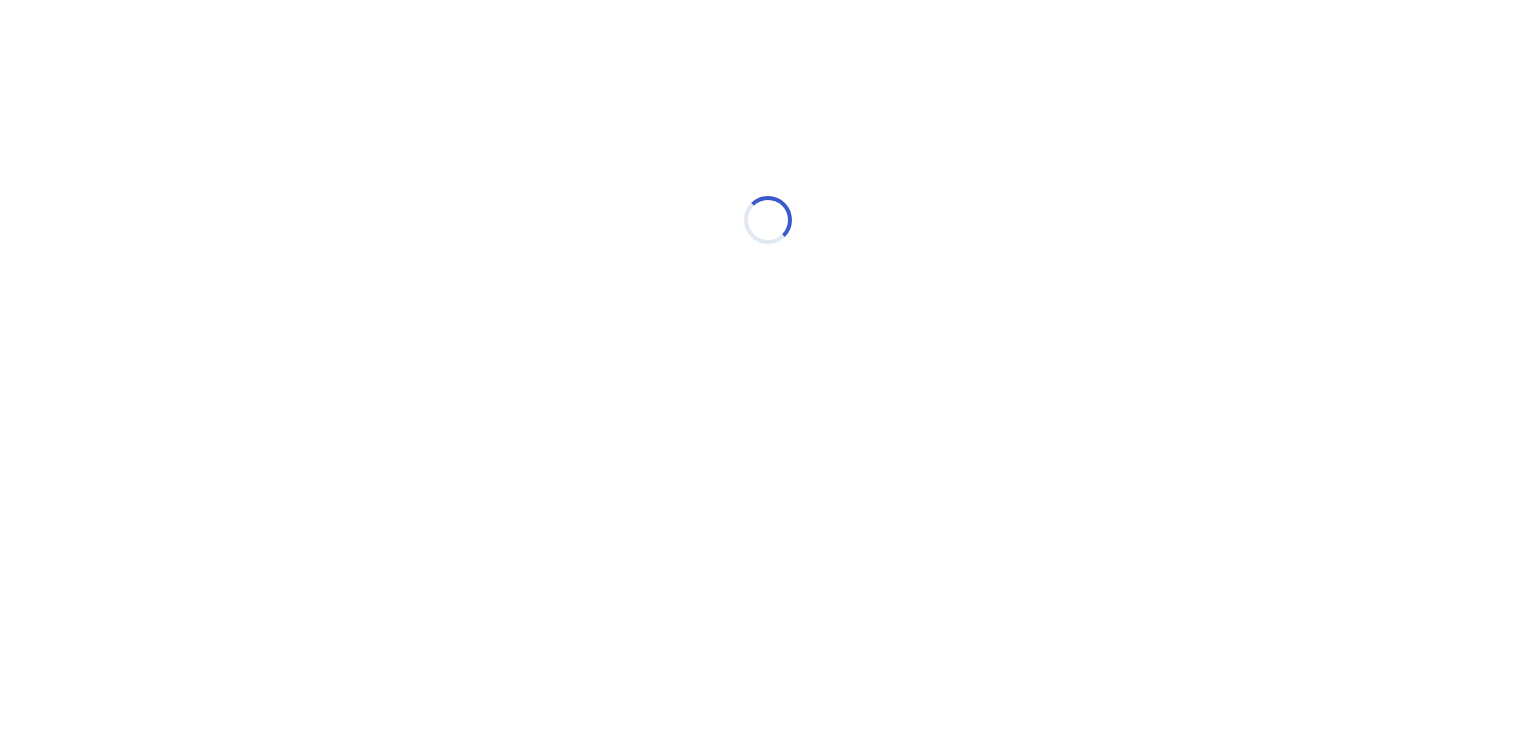 scroll, scrollTop: 0, scrollLeft: 0, axis: both 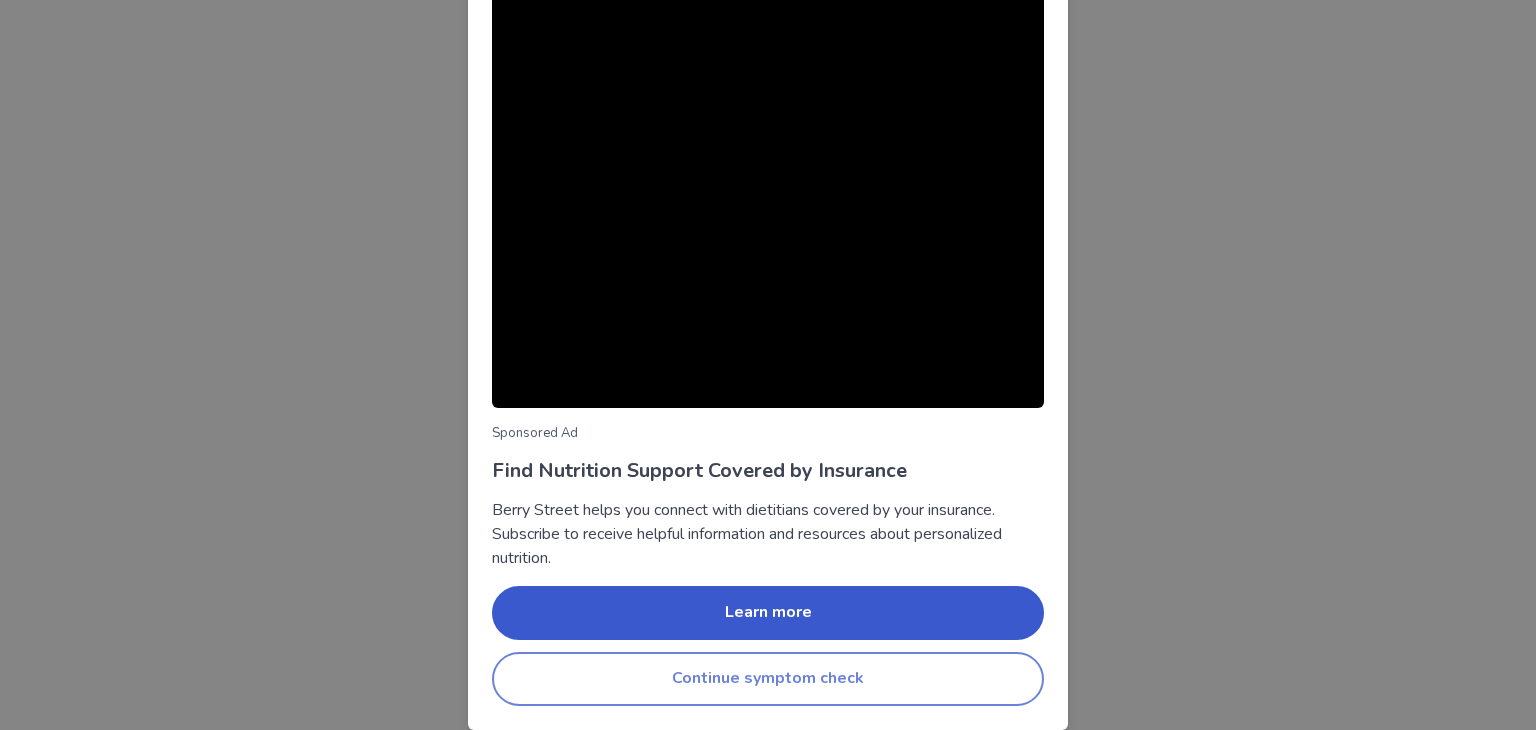 click on "Continue symptom check" at bounding box center (768, 679) 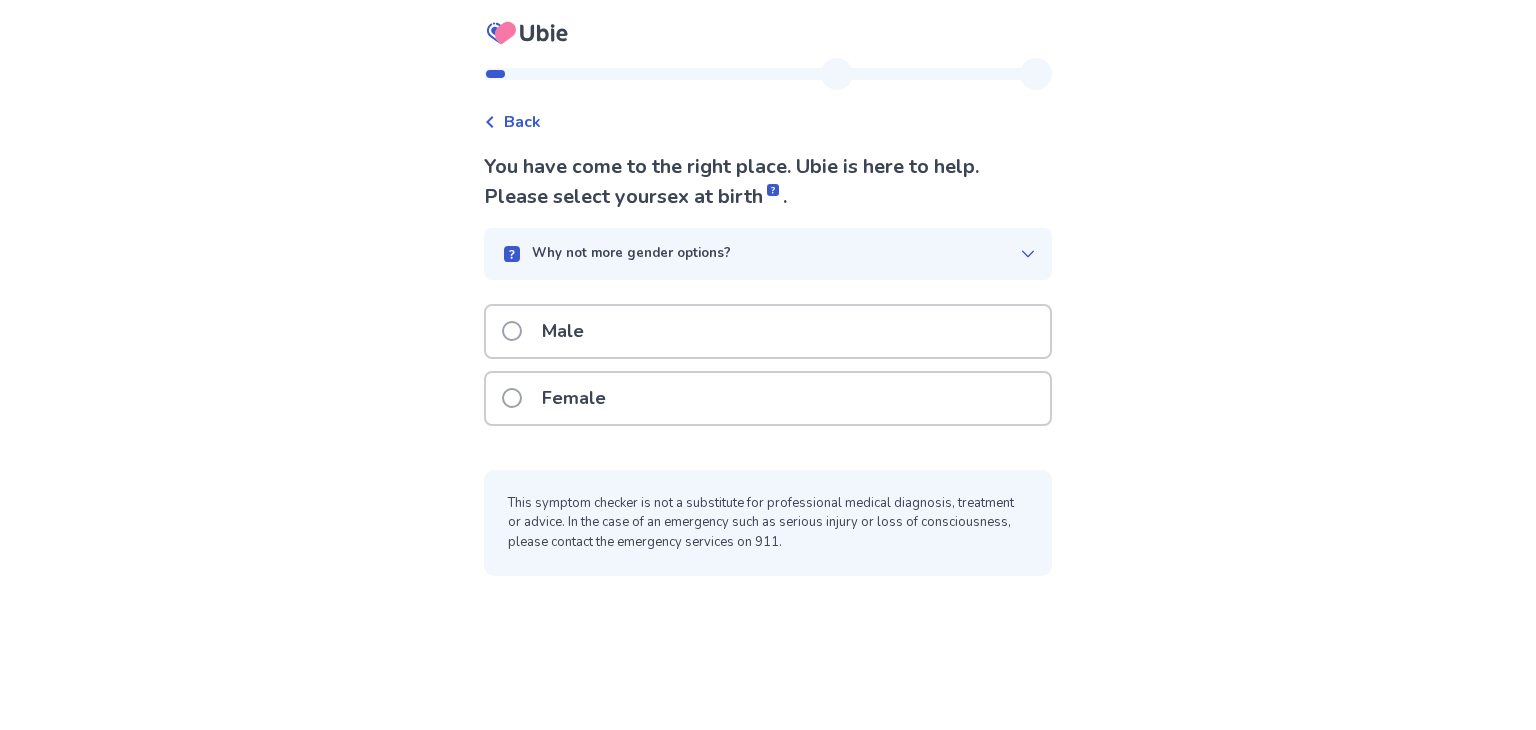 click on "Female" at bounding box center [768, 398] 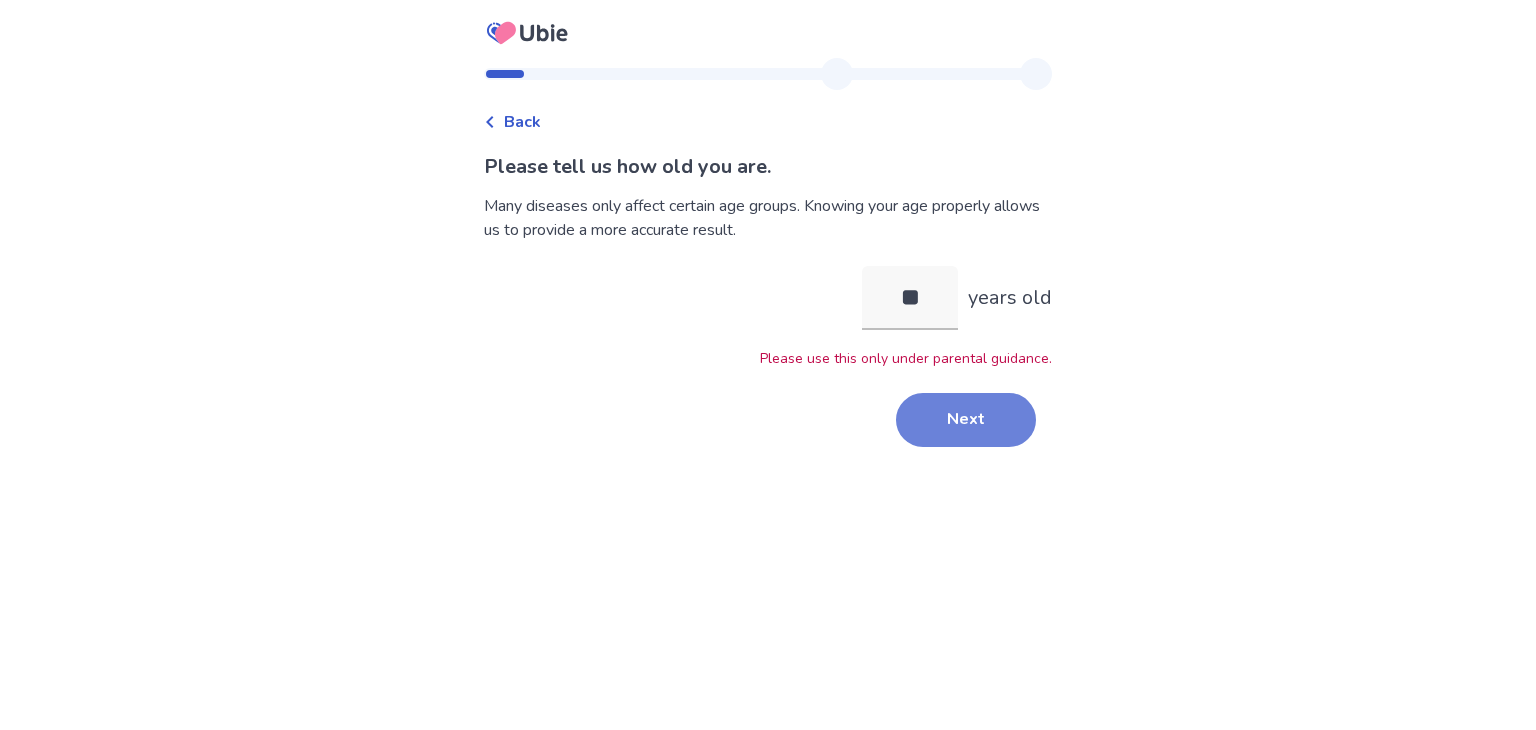 type on "**" 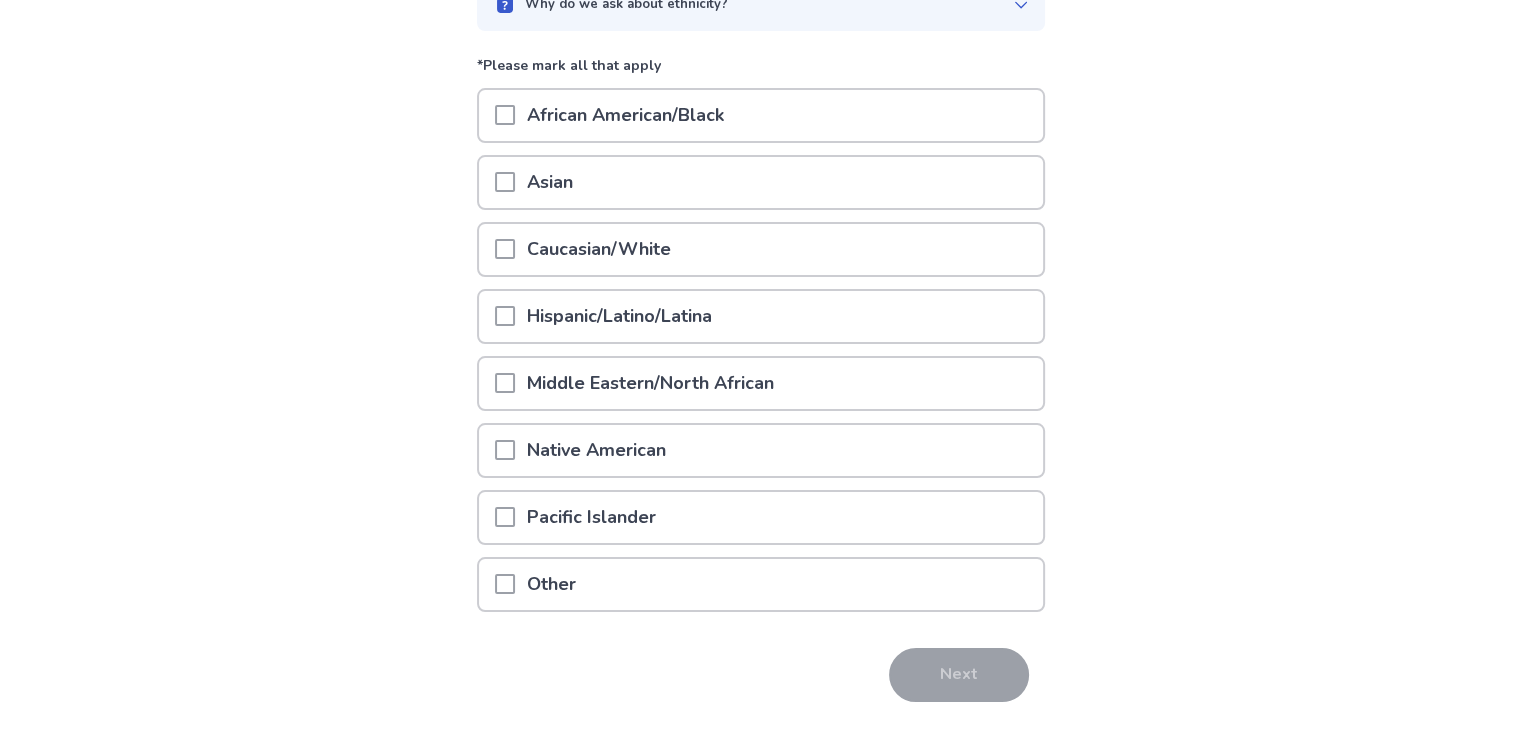 scroll, scrollTop: 172, scrollLeft: 0, axis: vertical 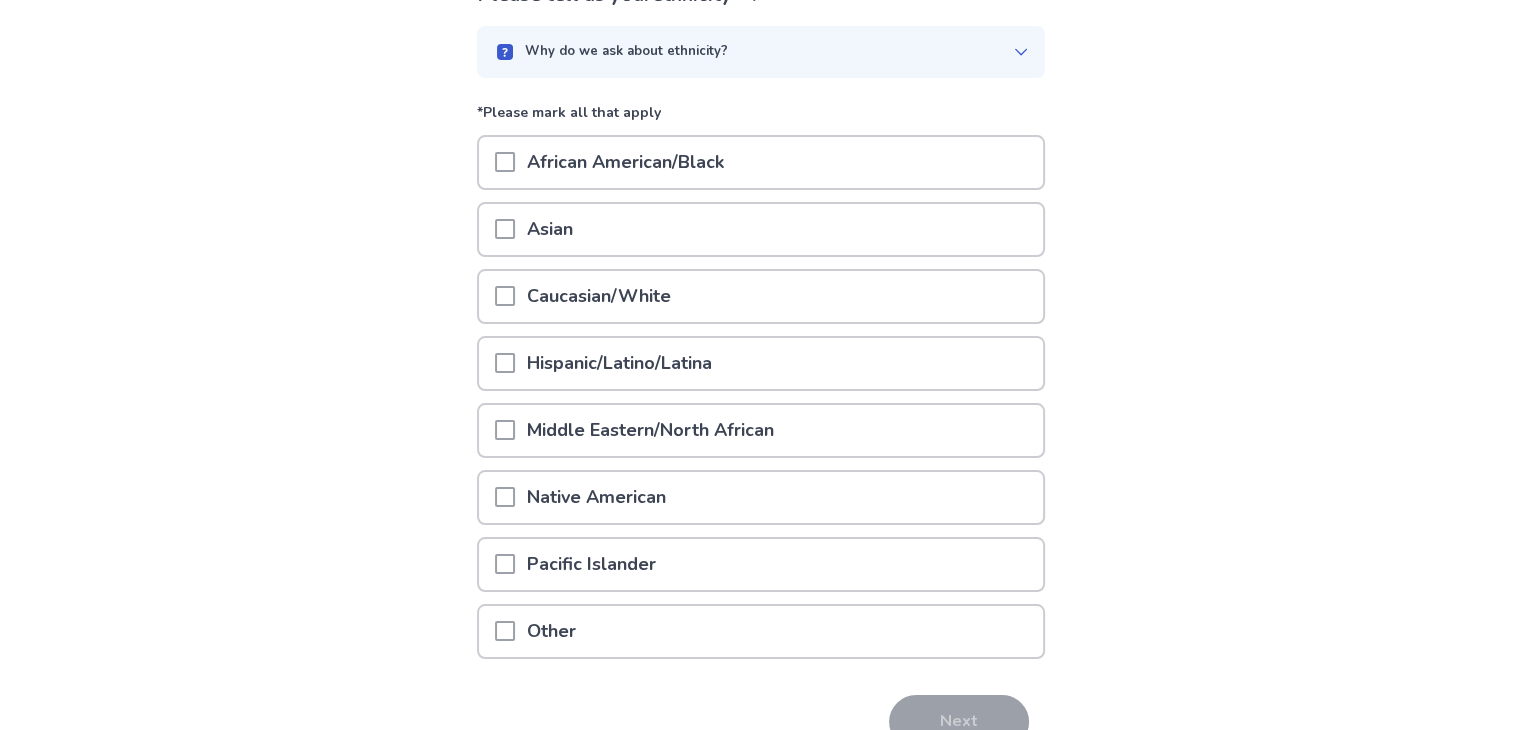 click on "Asian" at bounding box center (761, 229) 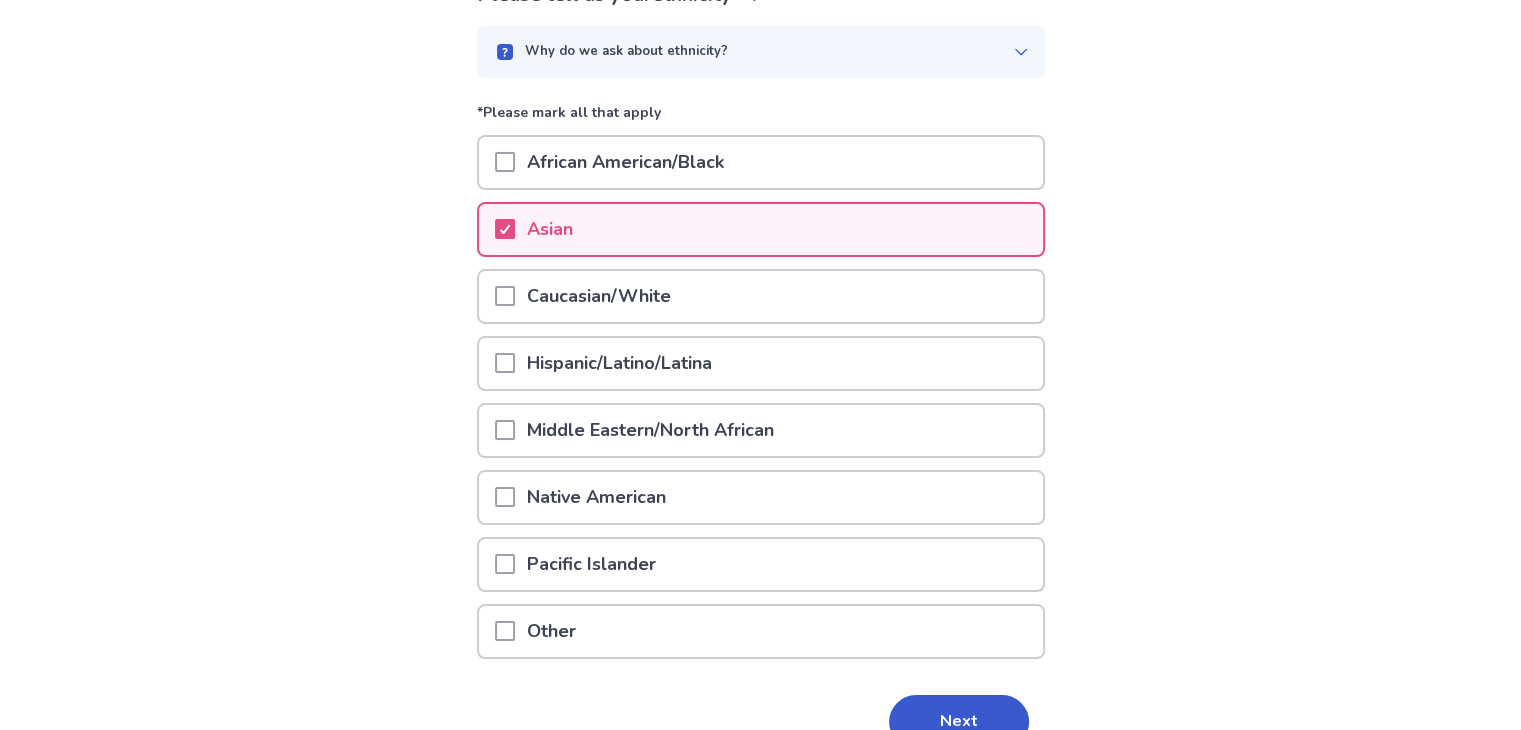 drag, startPoint x: 937, startPoint y: 717, endPoint x: 918, endPoint y: 726, distance: 21.023796 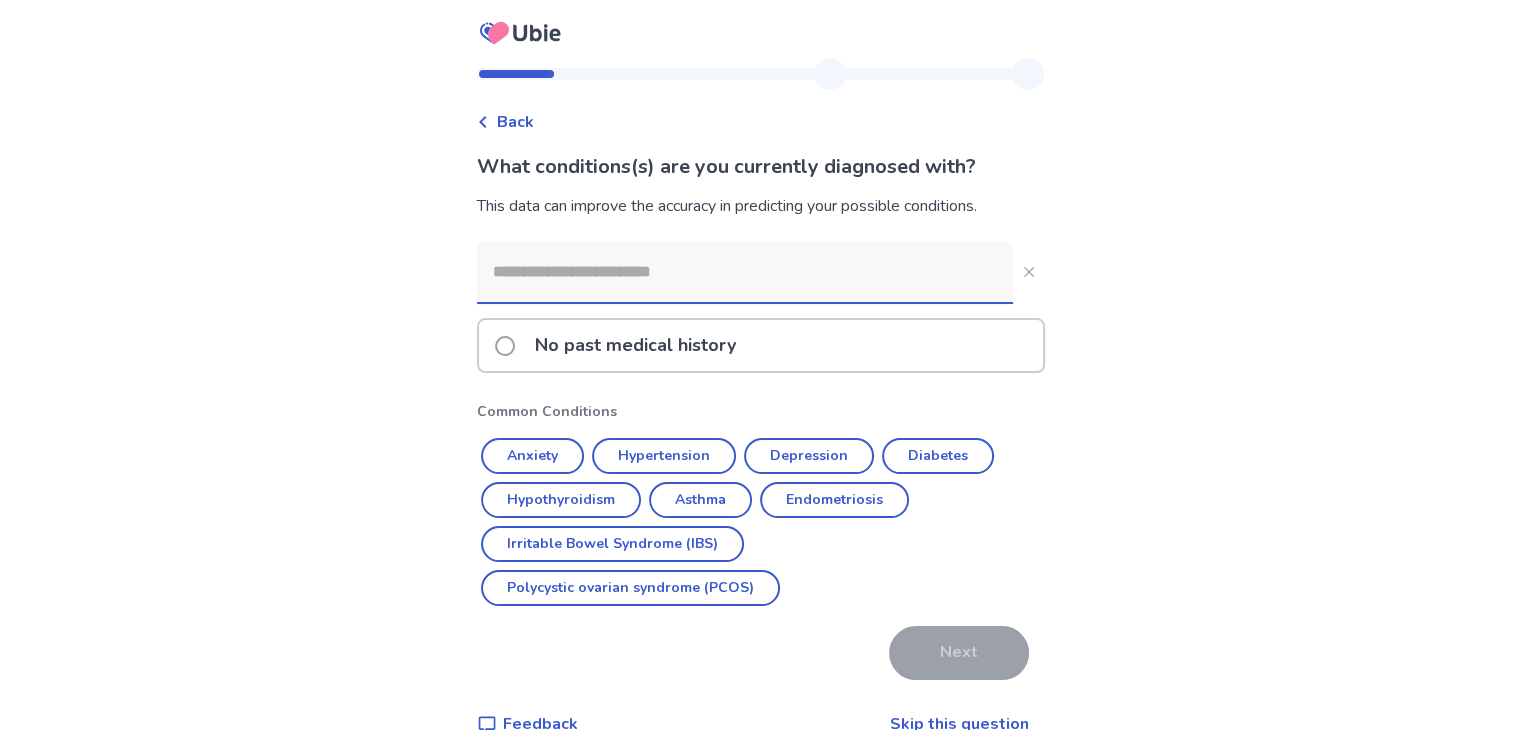 click at bounding box center (745, 272) 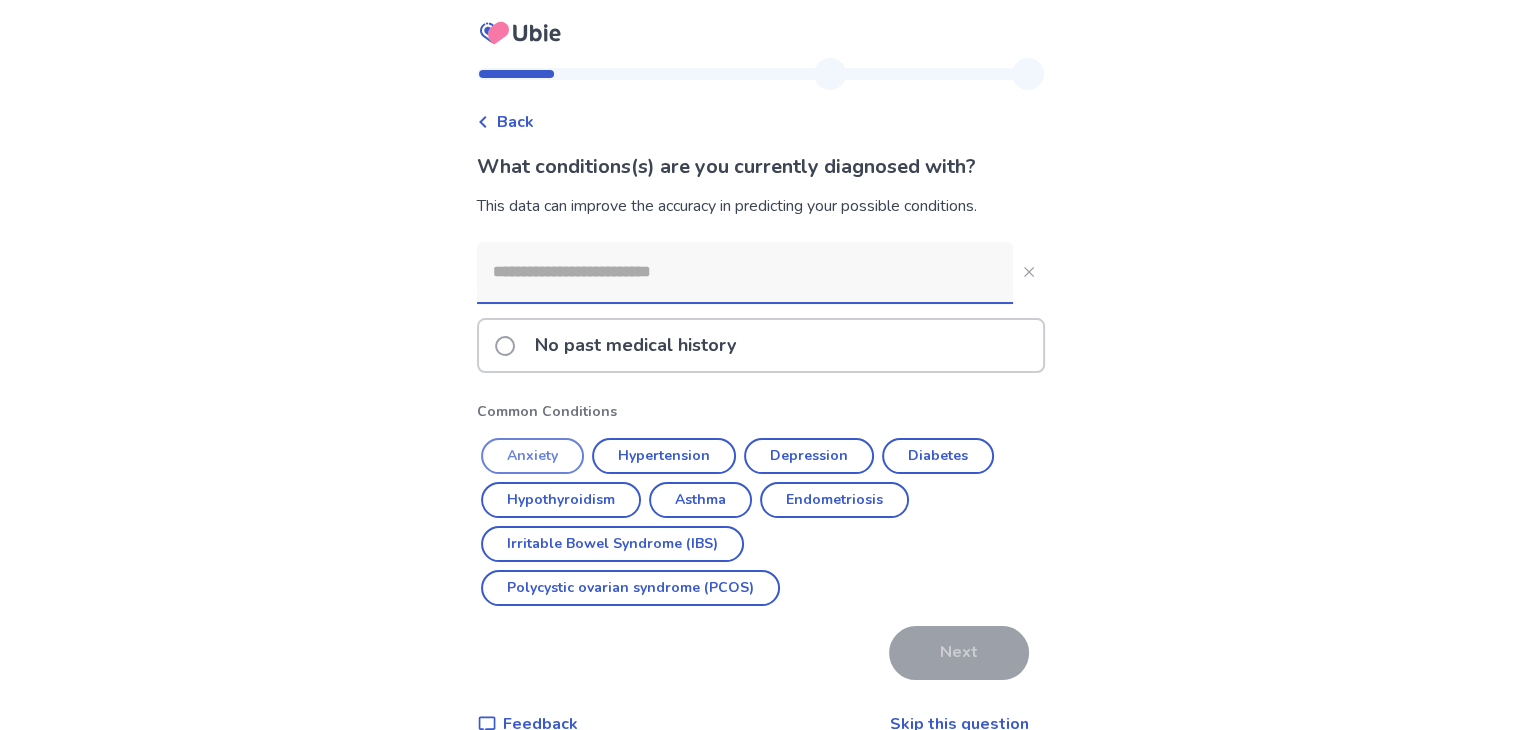 click on "Anxiety" at bounding box center (532, 456) 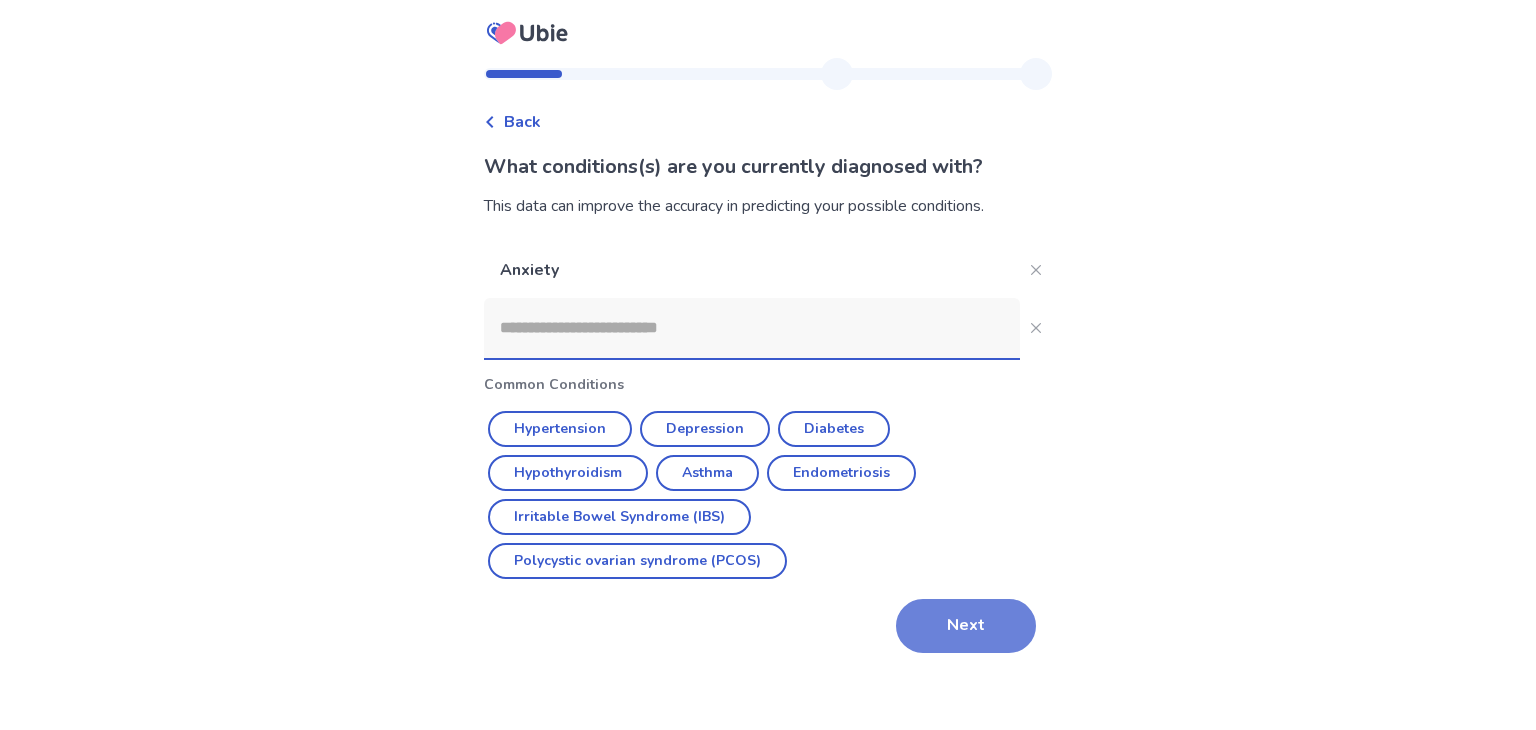 click on "Next" at bounding box center (966, 626) 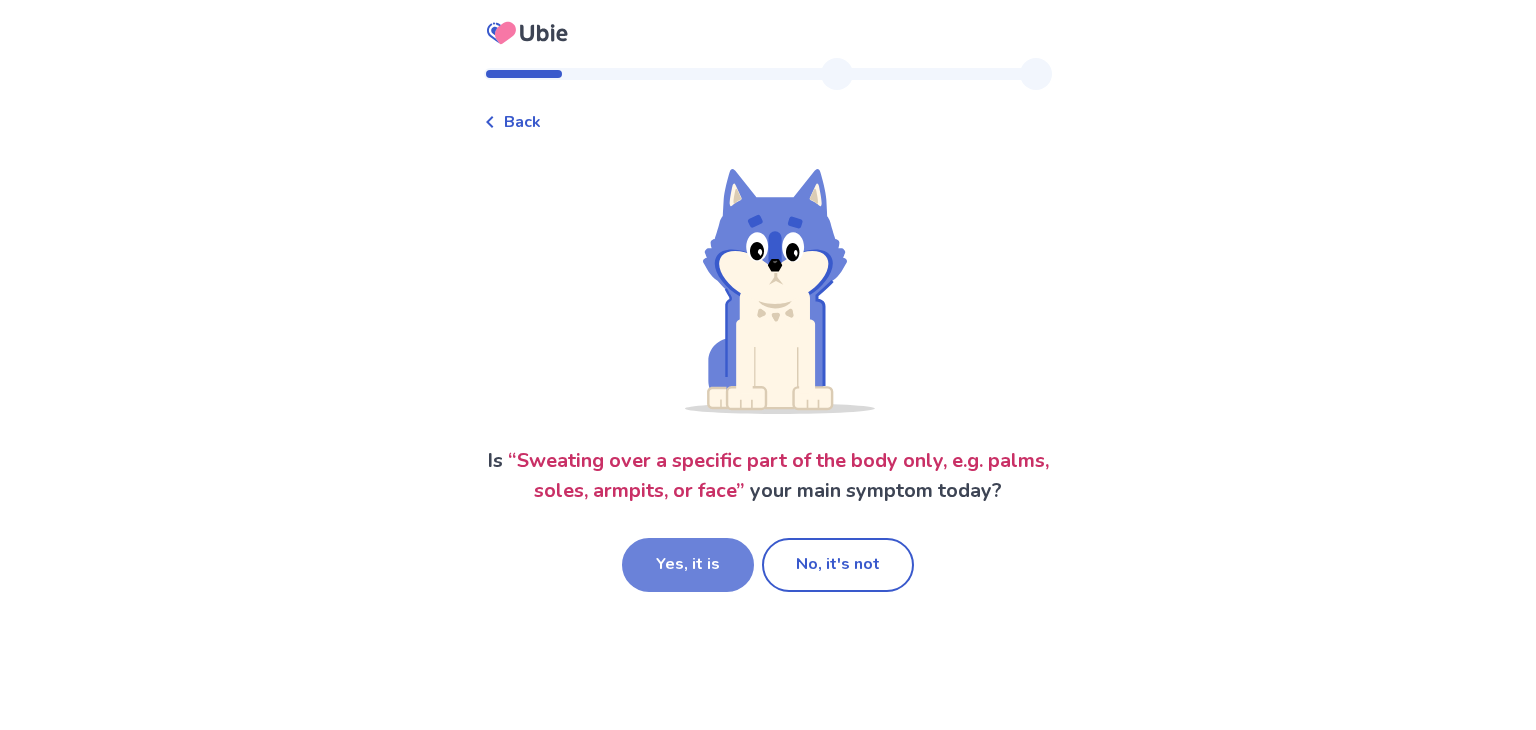 click on "Yes, it is" at bounding box center [688, 565] 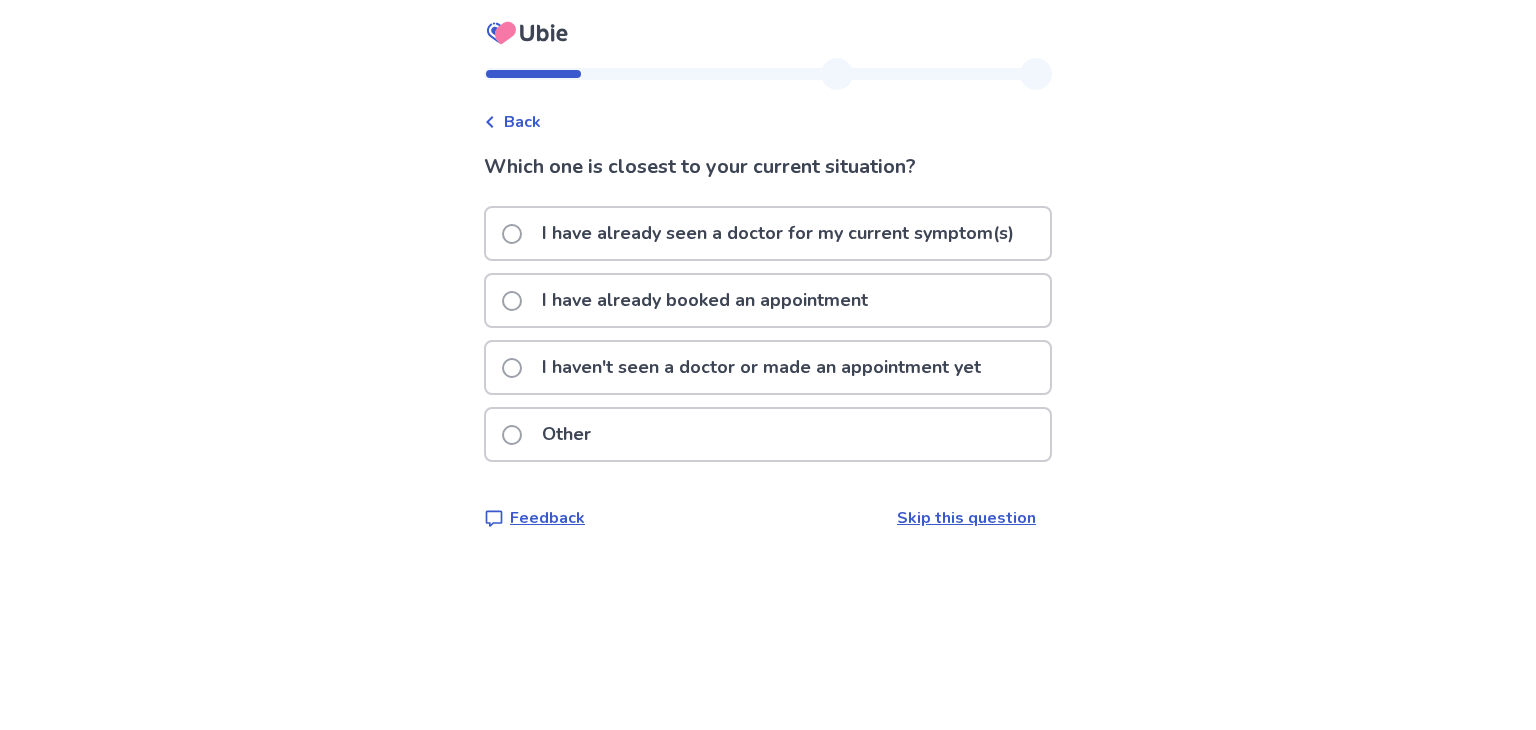 click on "I haven't seen a doctor or made an appointment yet" at bounding box center [761, 367] 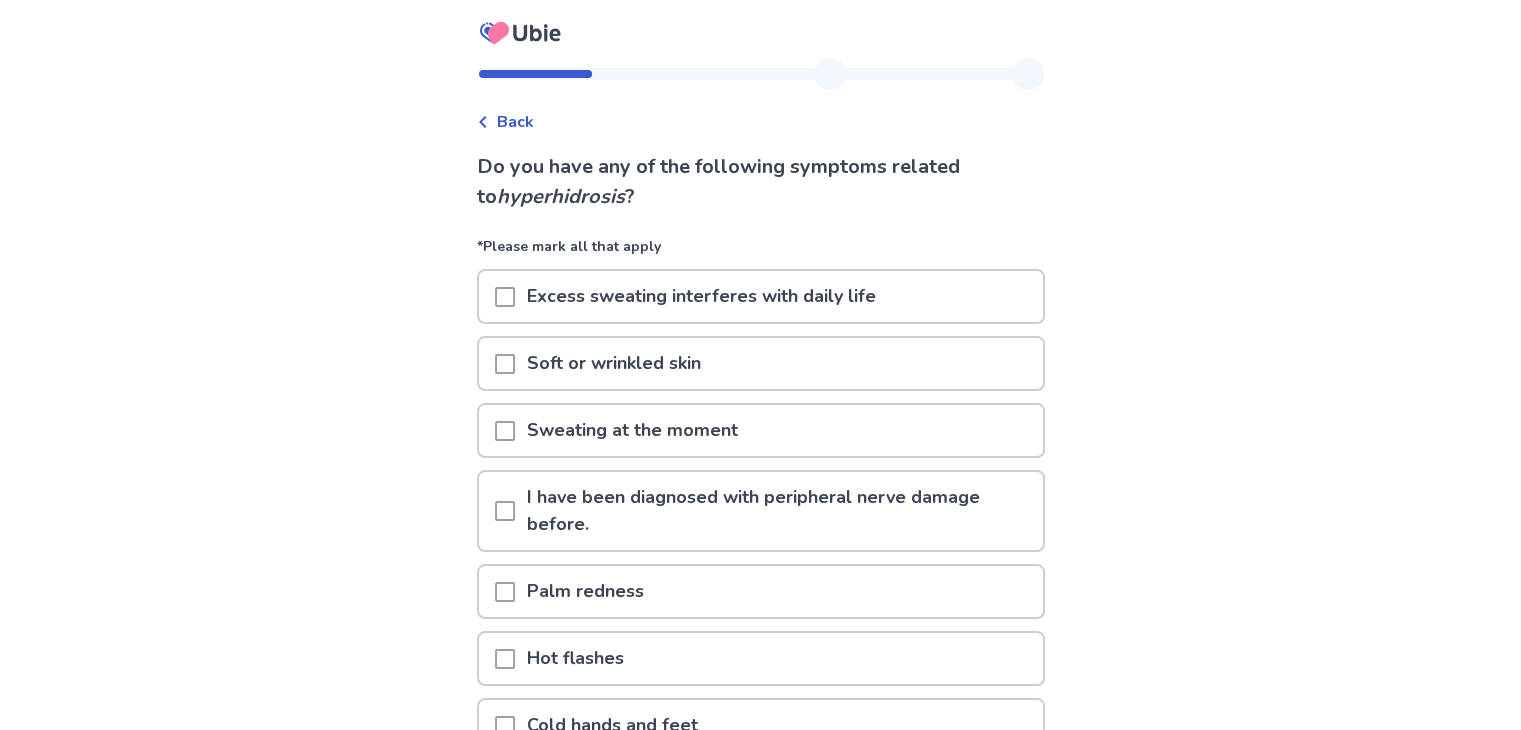 scroll, scrollTop: 100, scrollLeft: 0, axis: vertical 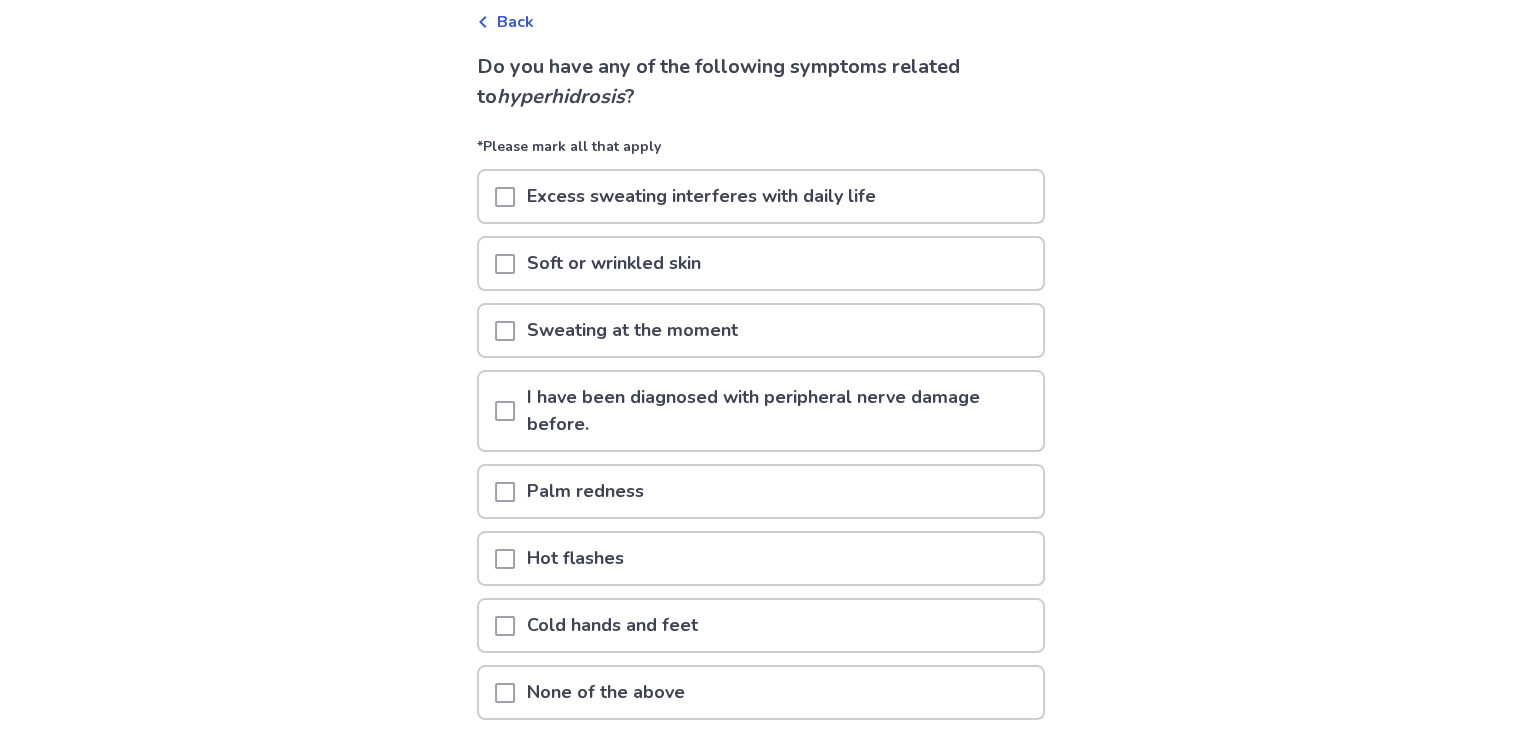 click on "Excess sweating interferes with daily life" at bounding box center [701, 196] 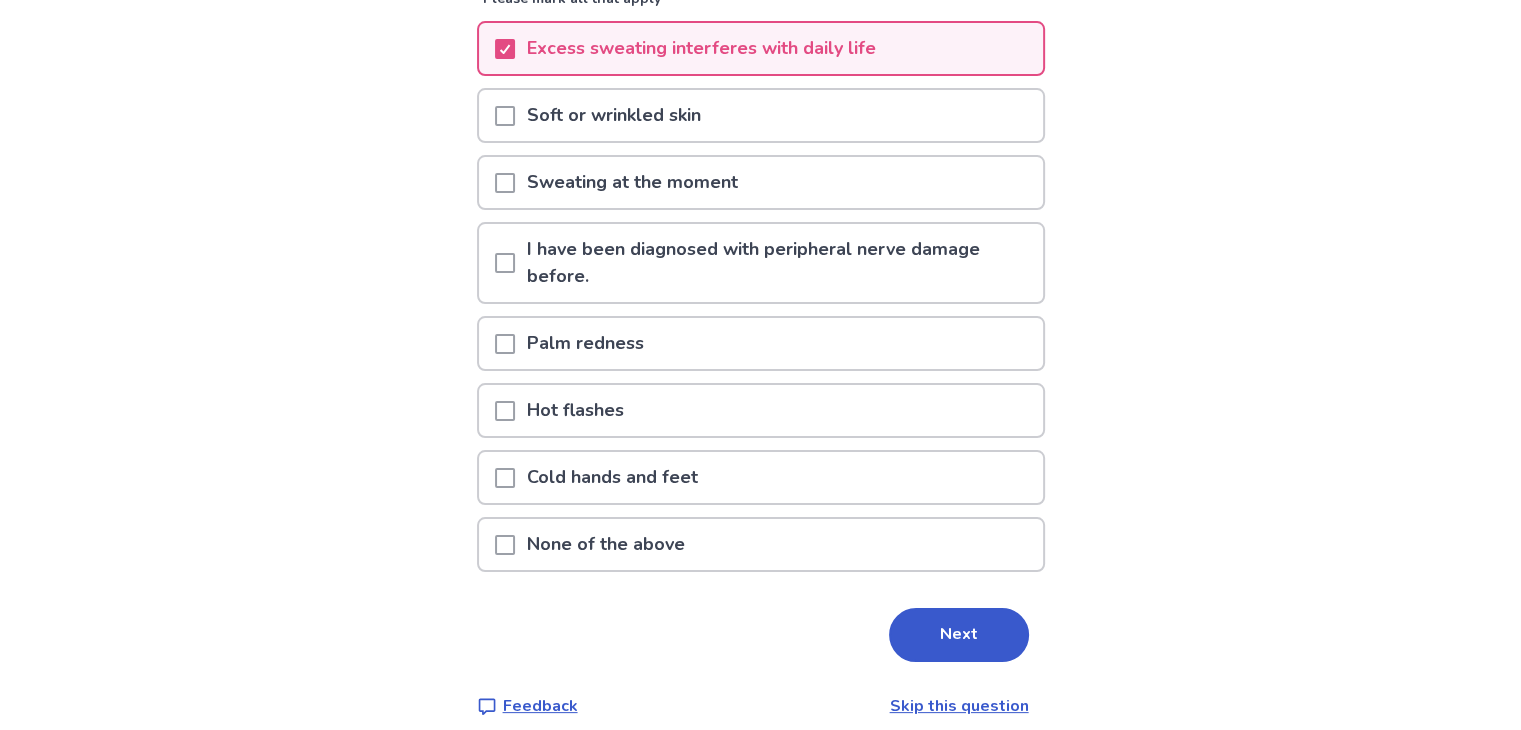 scroll, scrollTop: 262, scrollLeft: 0, axis: vertical 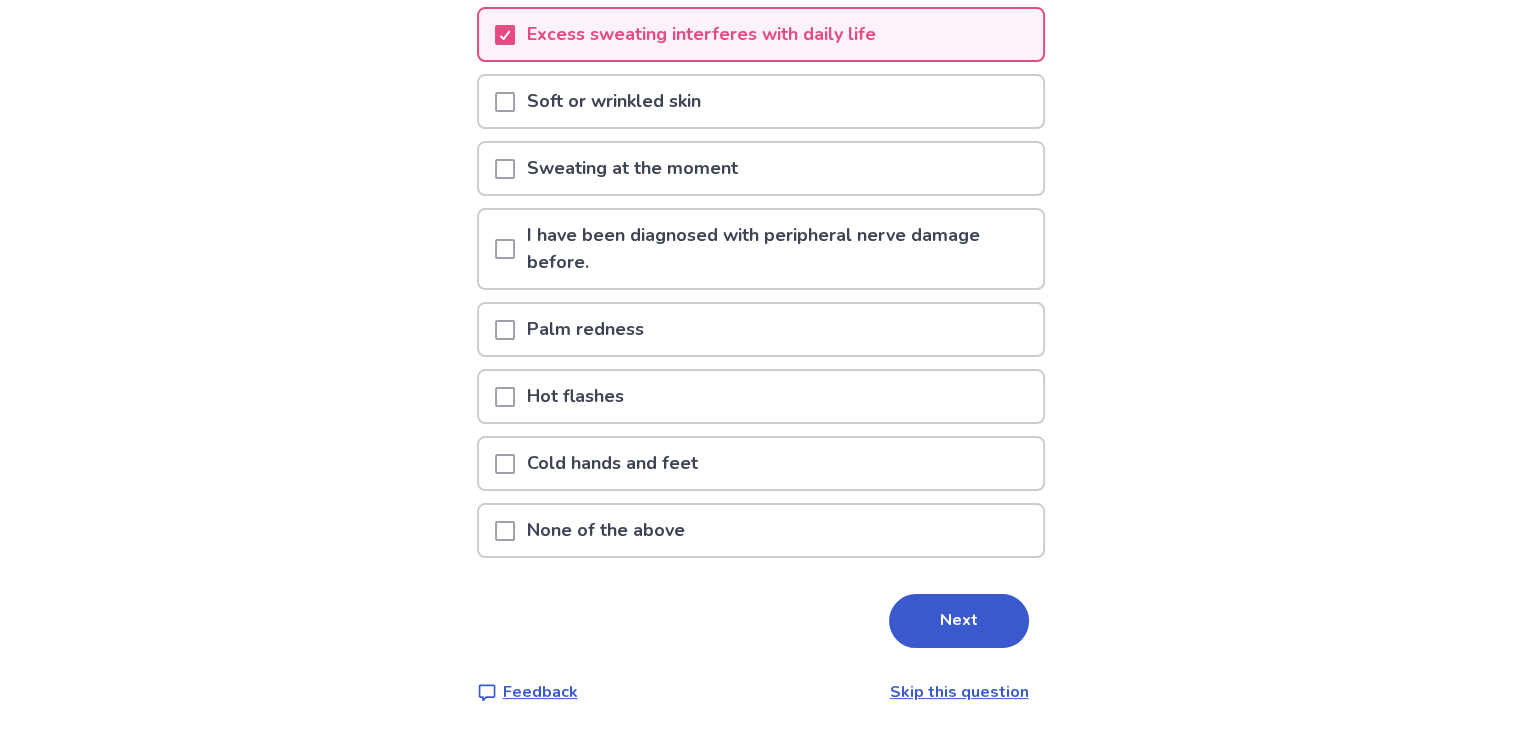 click on "Sweating at the moment" at bounding box center [632, 168] 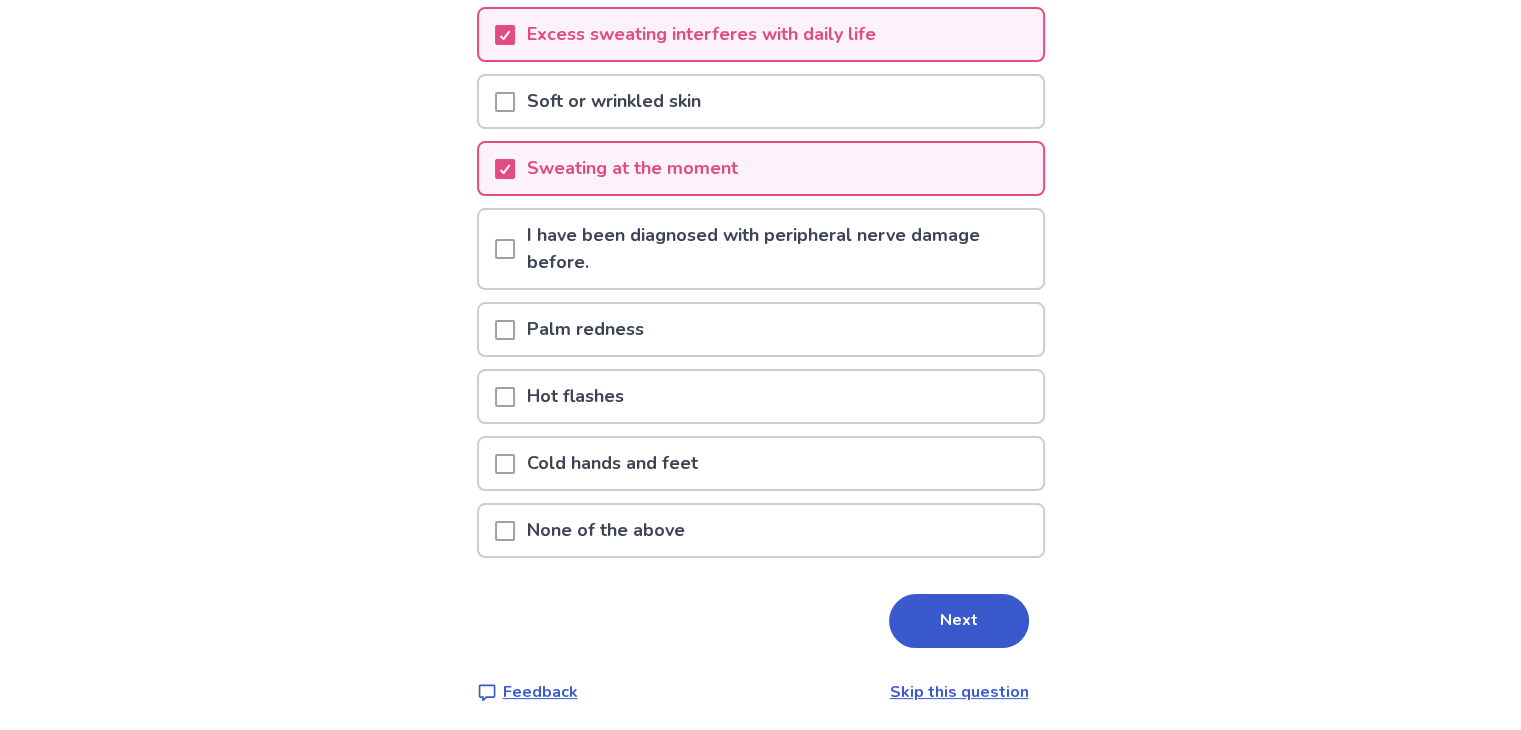 click on "Hot flashes" at bounding box center [761, 396] 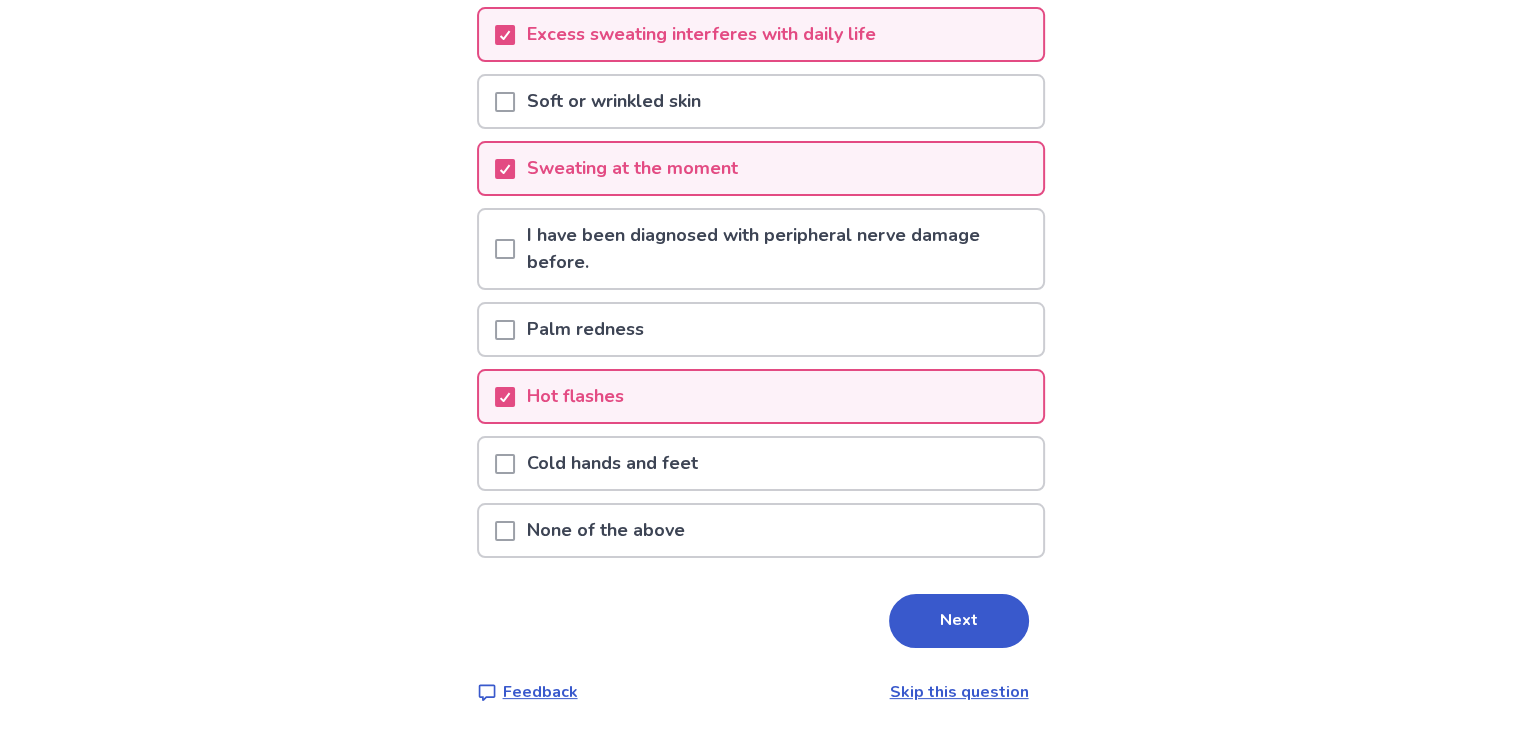 scroll, scrollTop: 249, scrollLeft: 0, axis: vertical 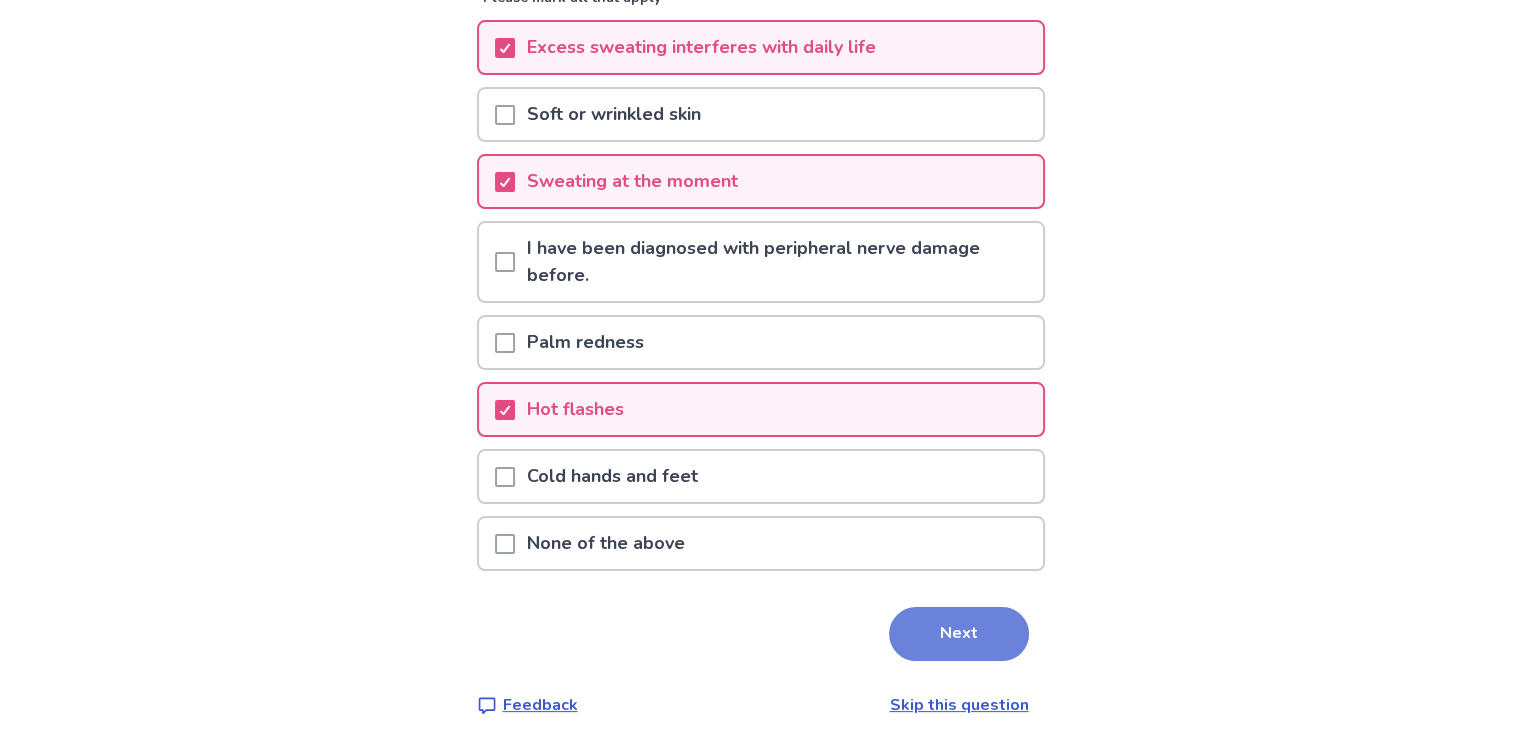 click on "Next" at bounding box center (959, 634) 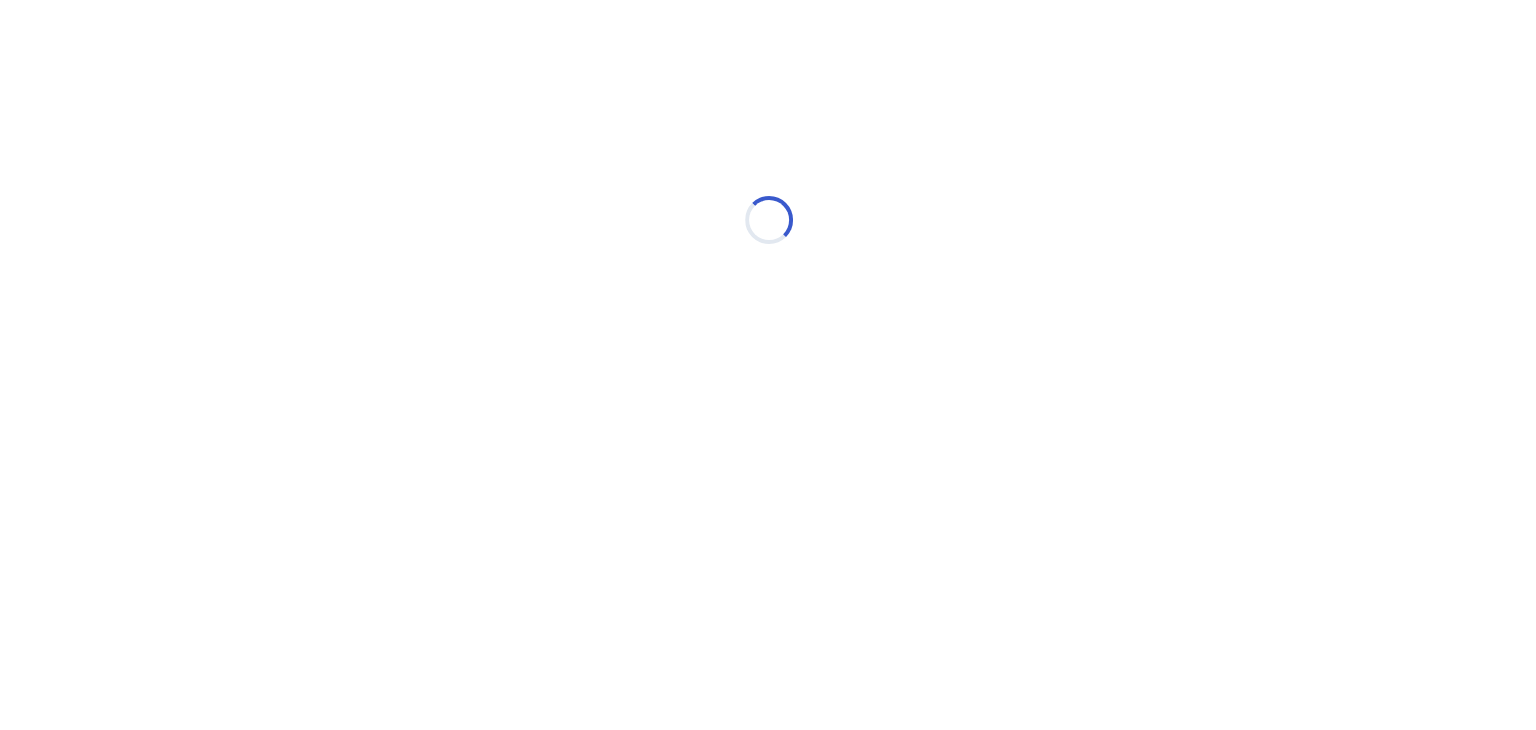 scroll, scrollTop: 0, scrollLeft: 0, axis: both 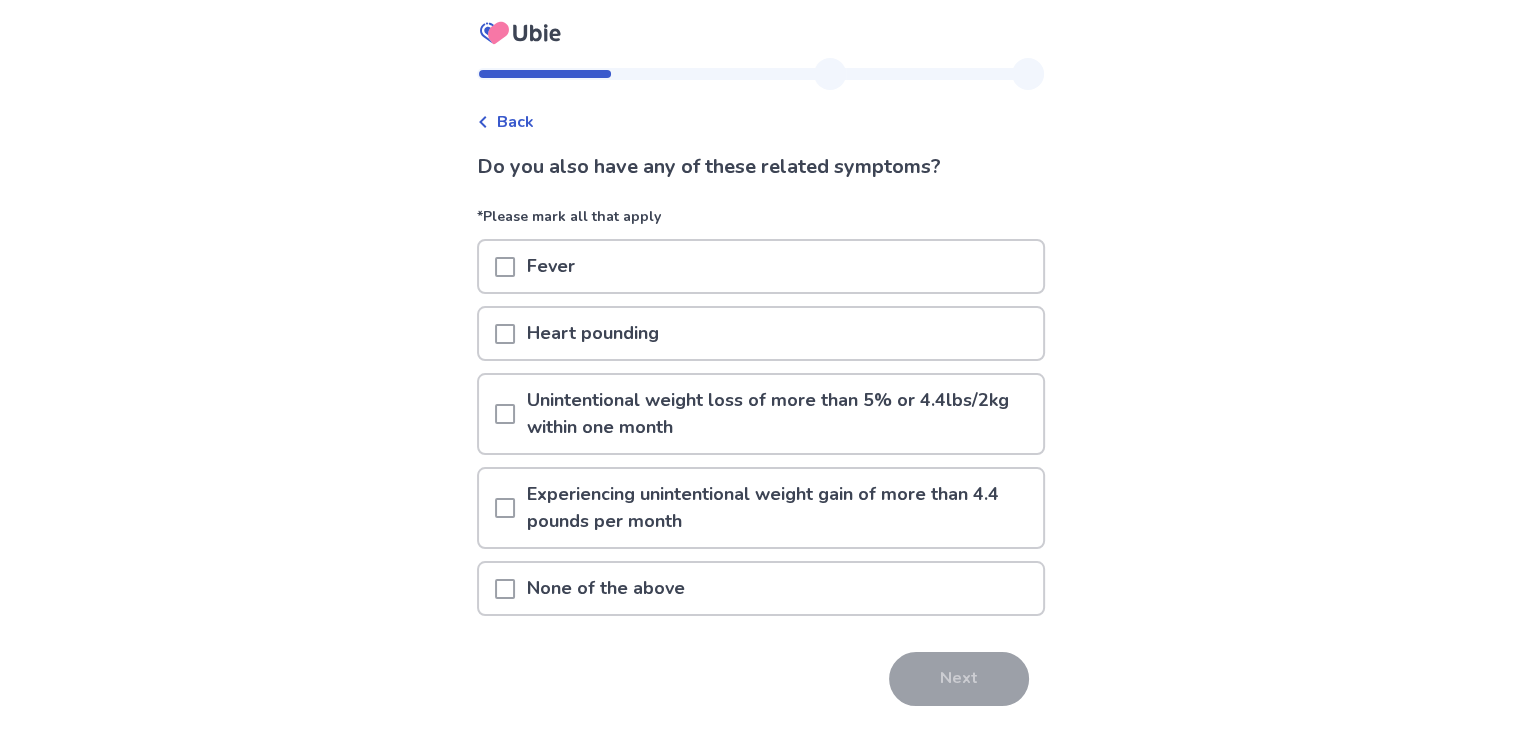 click on "Experiencing unintentional weight gain of more than 4.4 pounds per month" at bounding box center (779, 508) 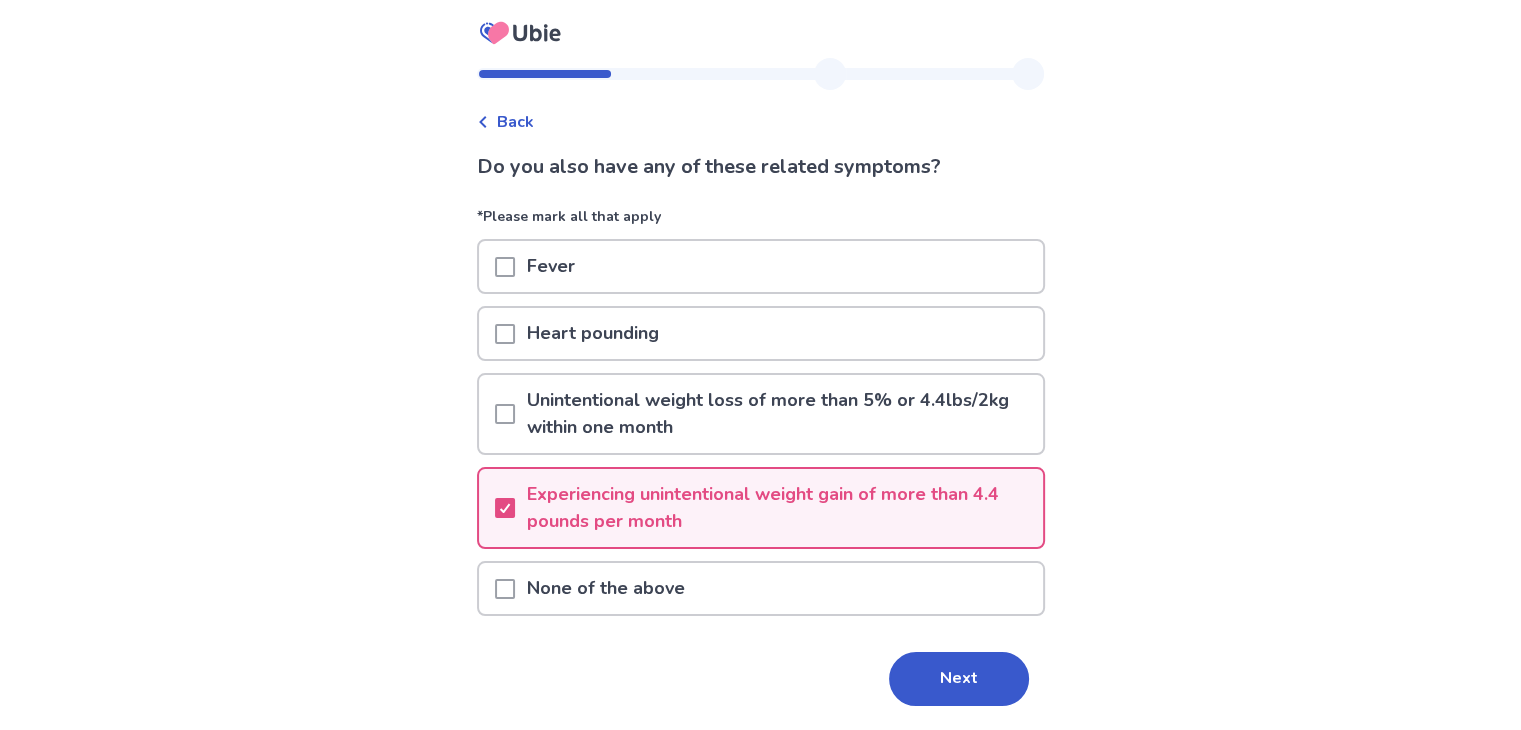 click on "Experiencing unintentional weight gain of more than 4.4 pounds per month" at bounding box center [779, 508] 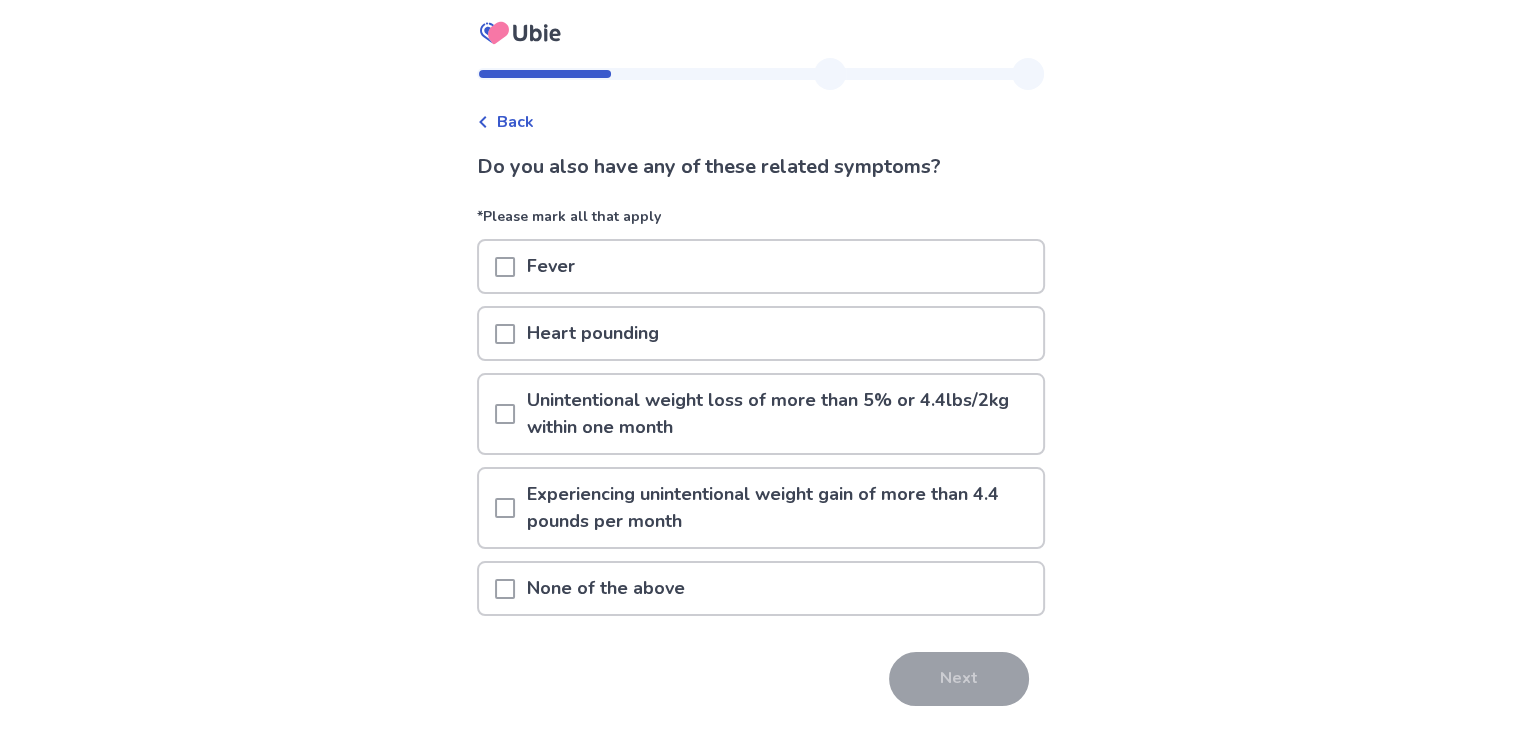 click on "Heart pounding" at bounding box center [593, 333] 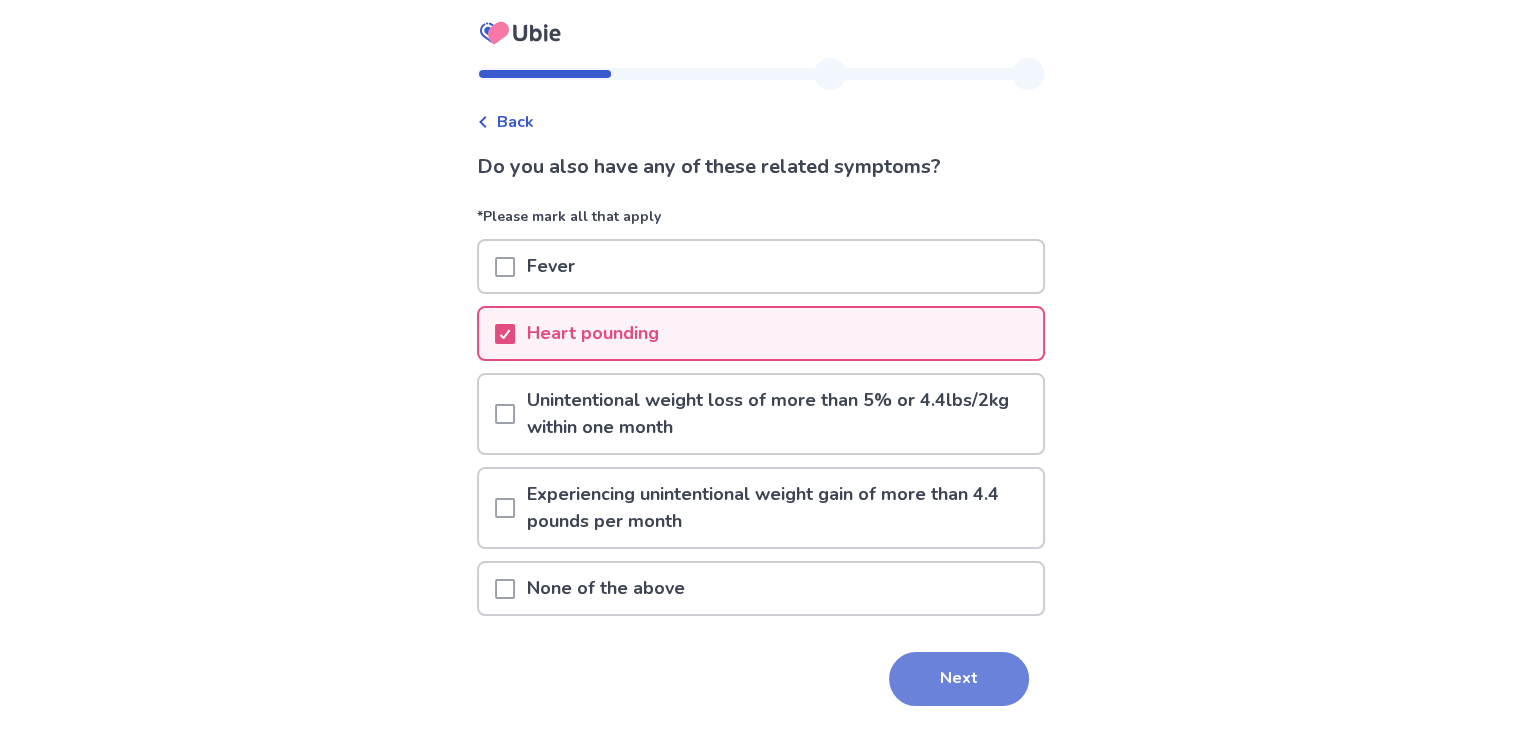 click on "Next" at bounding box center [959, 679] 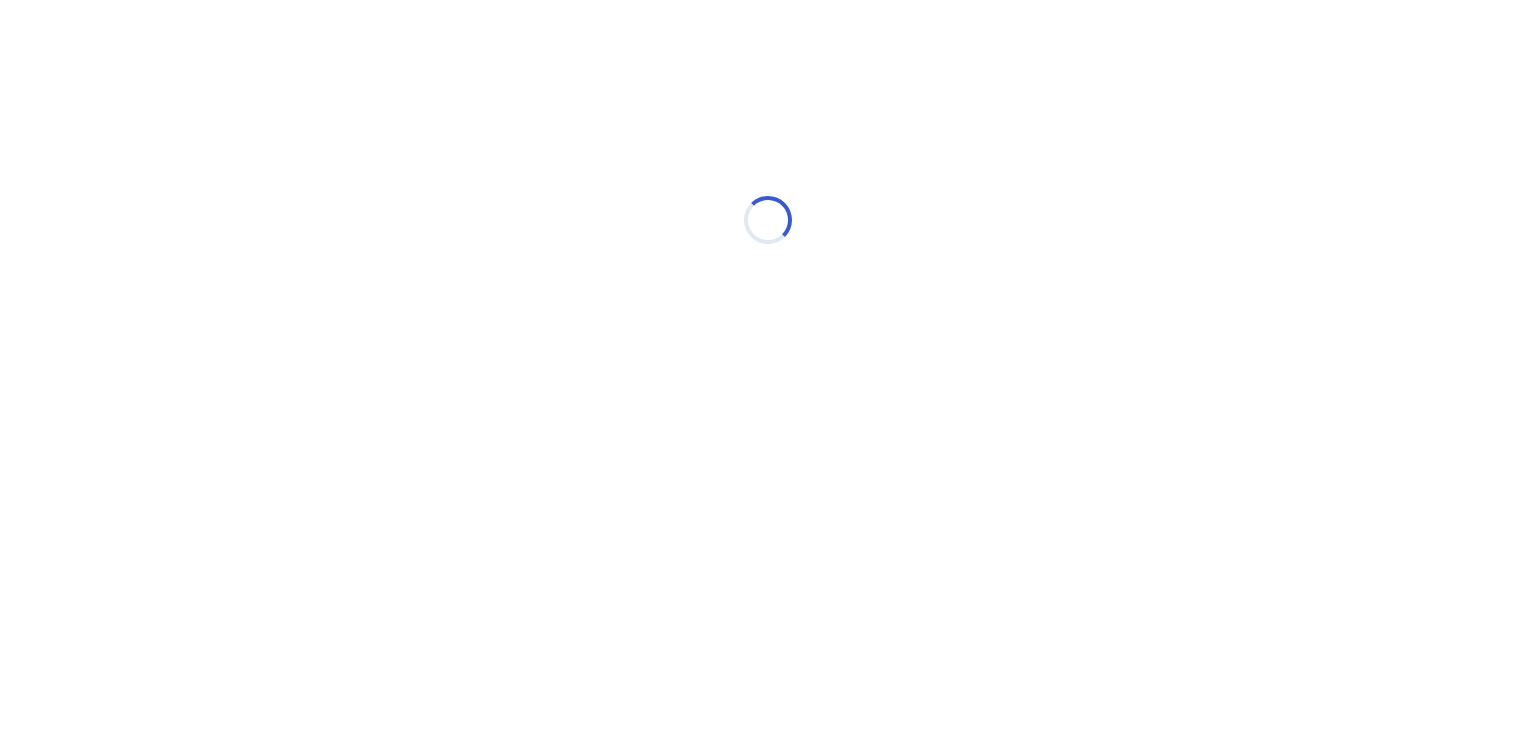 select on "*" 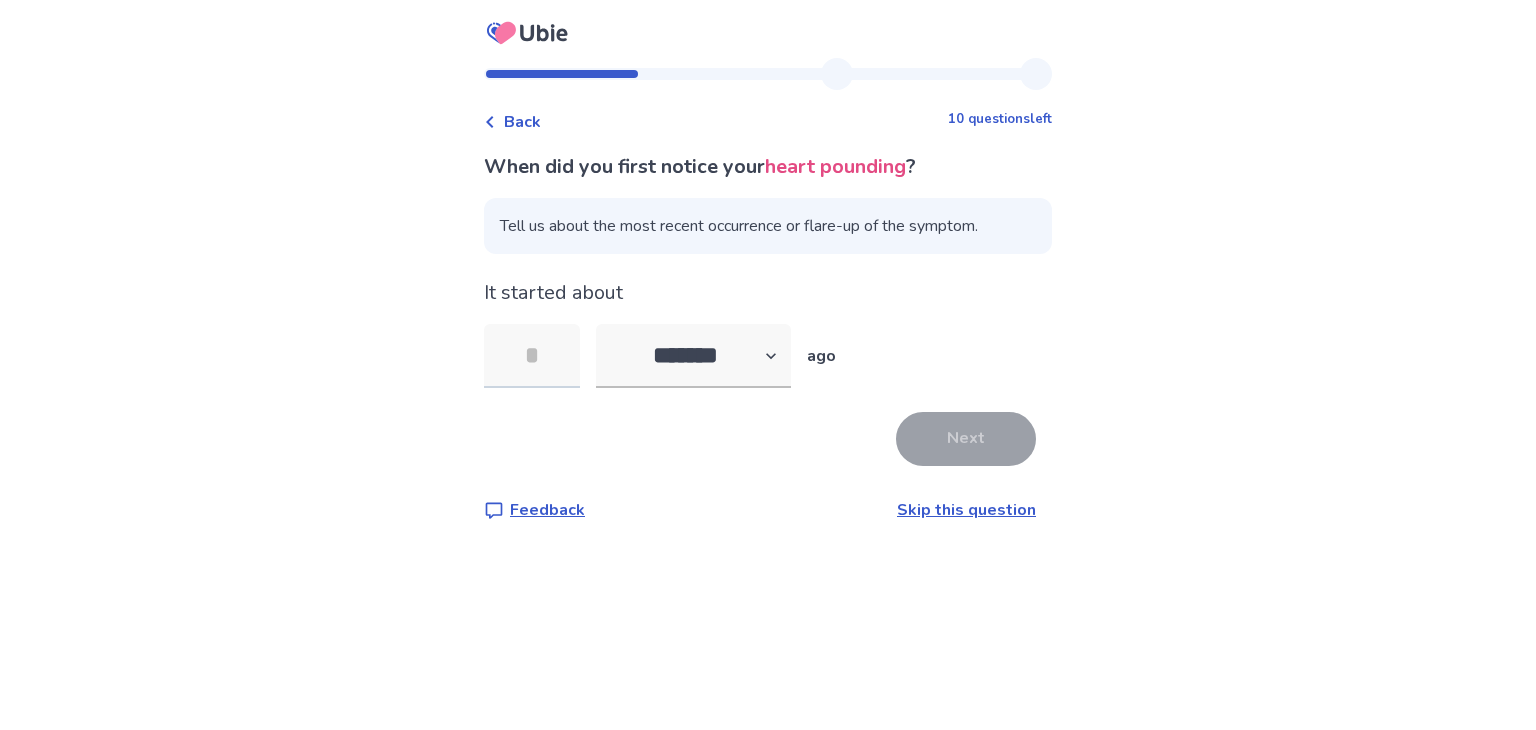 click at bounding box center [532, 356] 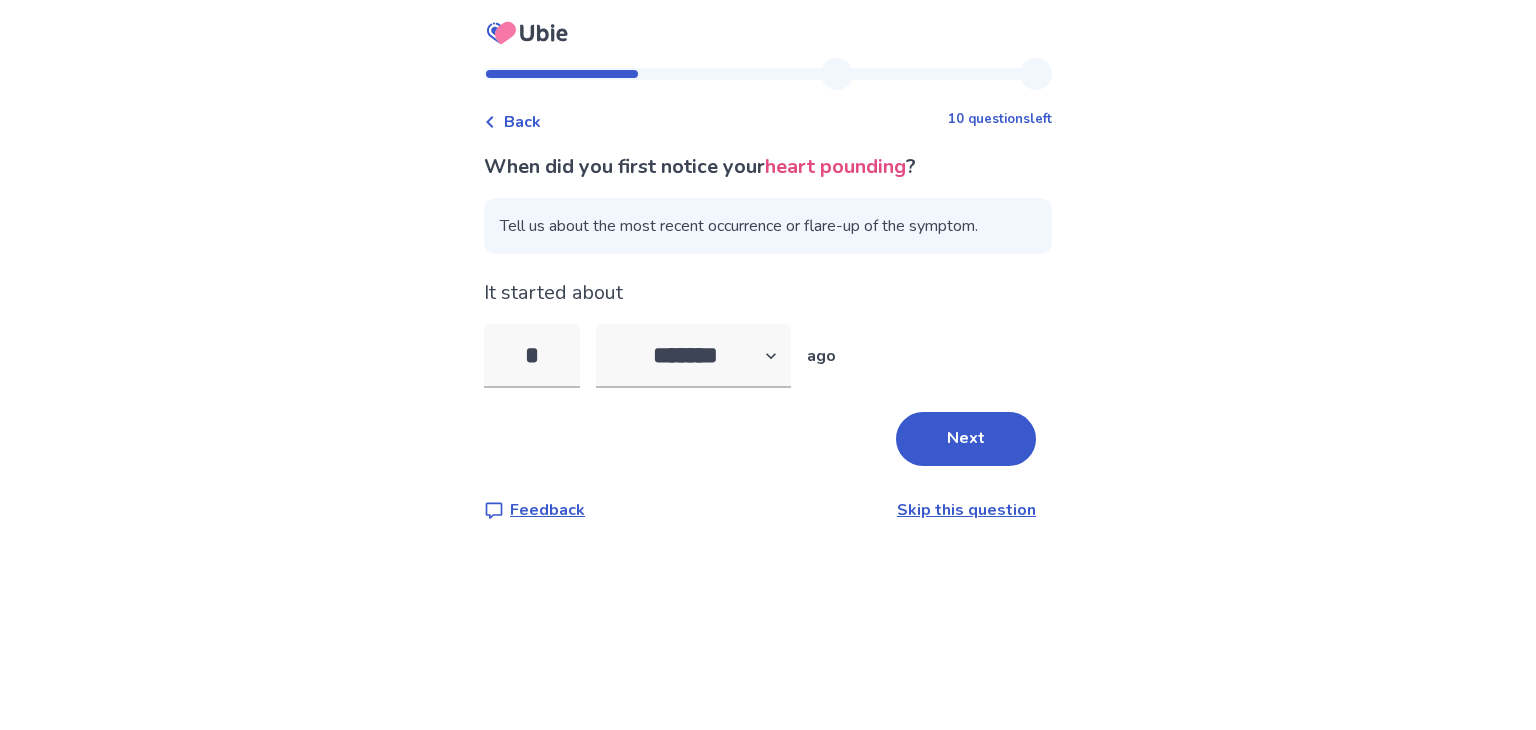 type on "*" 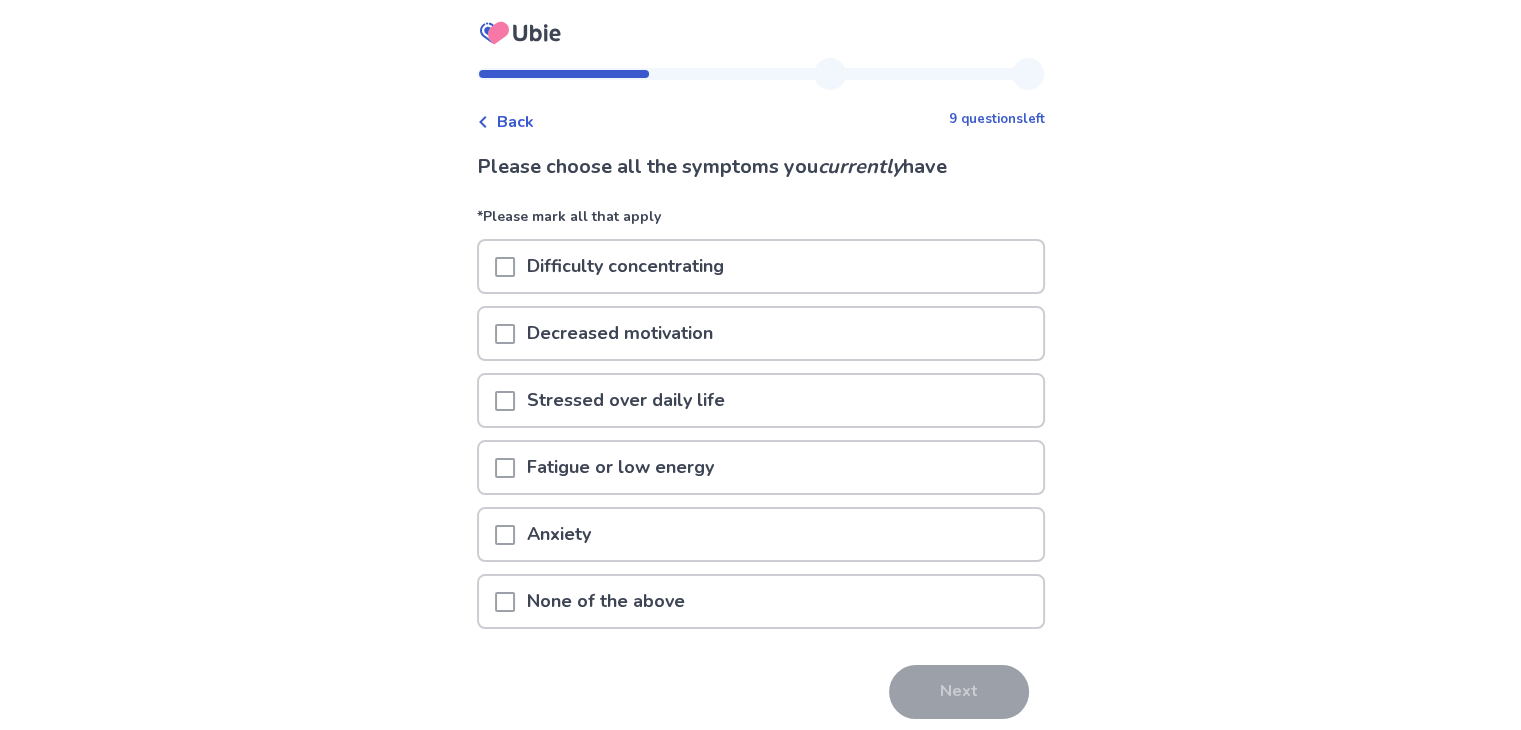 drag, startPoint x: 615, startPoint y: 538, endPoint x: 606, endPoint y: 550, distance: 15 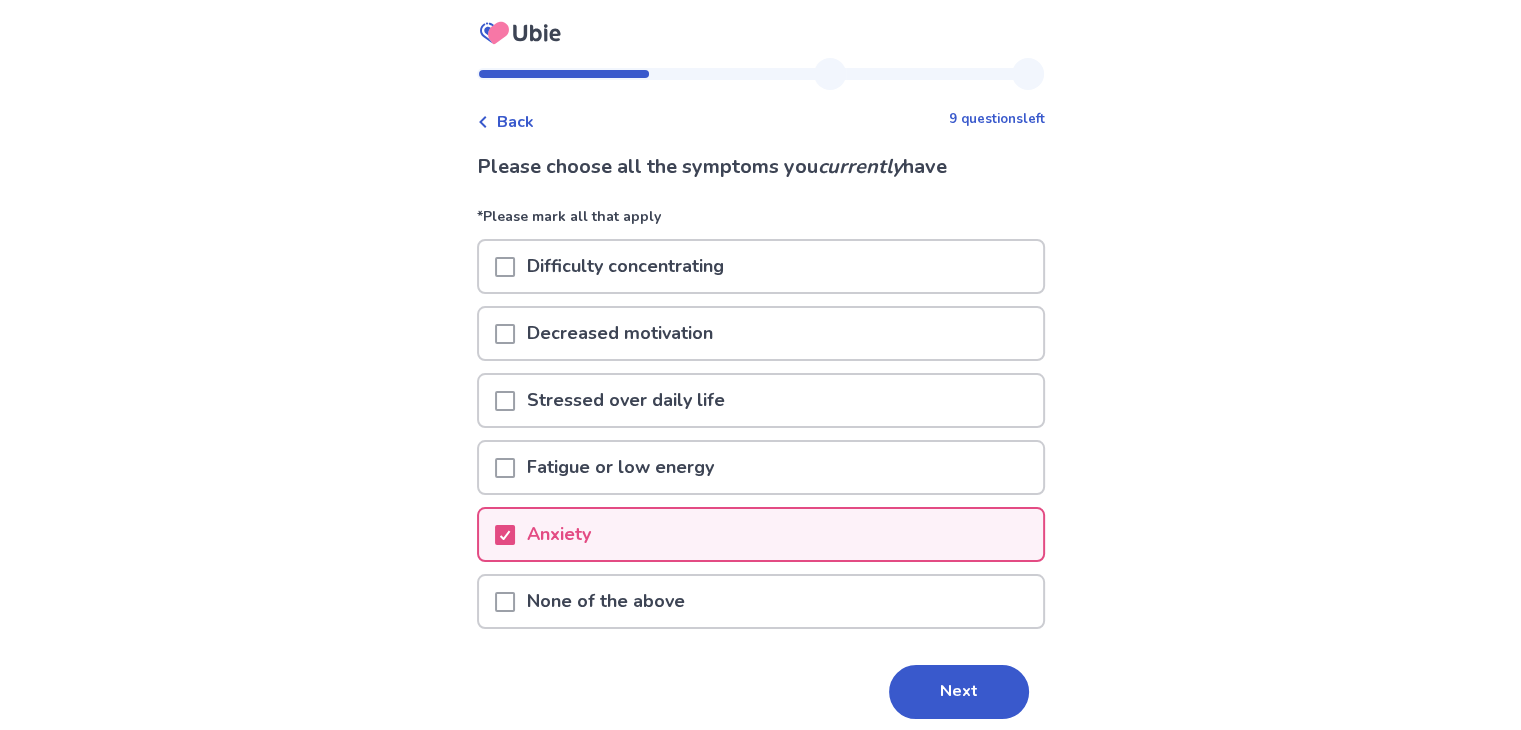 click on "Decreased motivation" at bounding box center [620, 333] 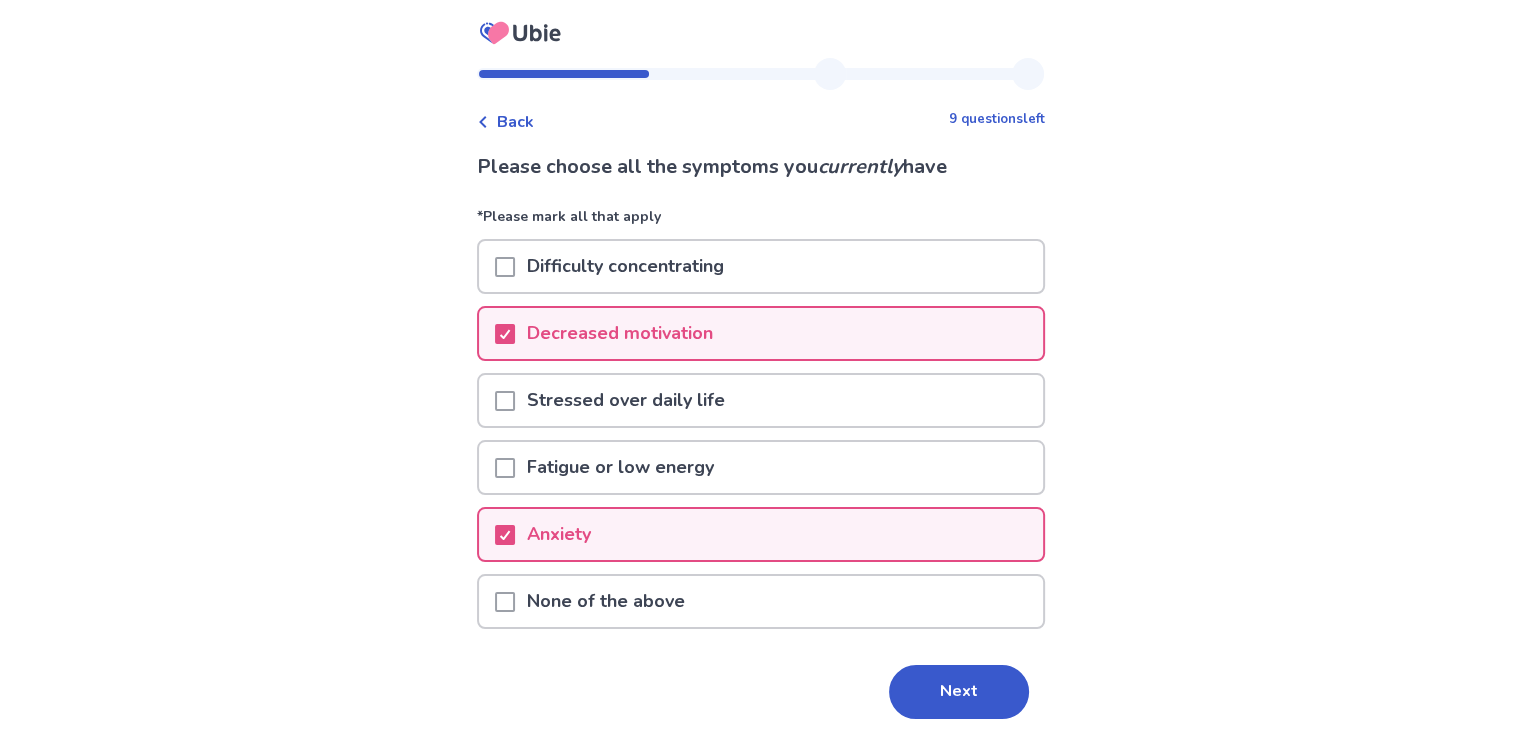 click on "Difficulty concentrating" at bounding box center (761, 272) 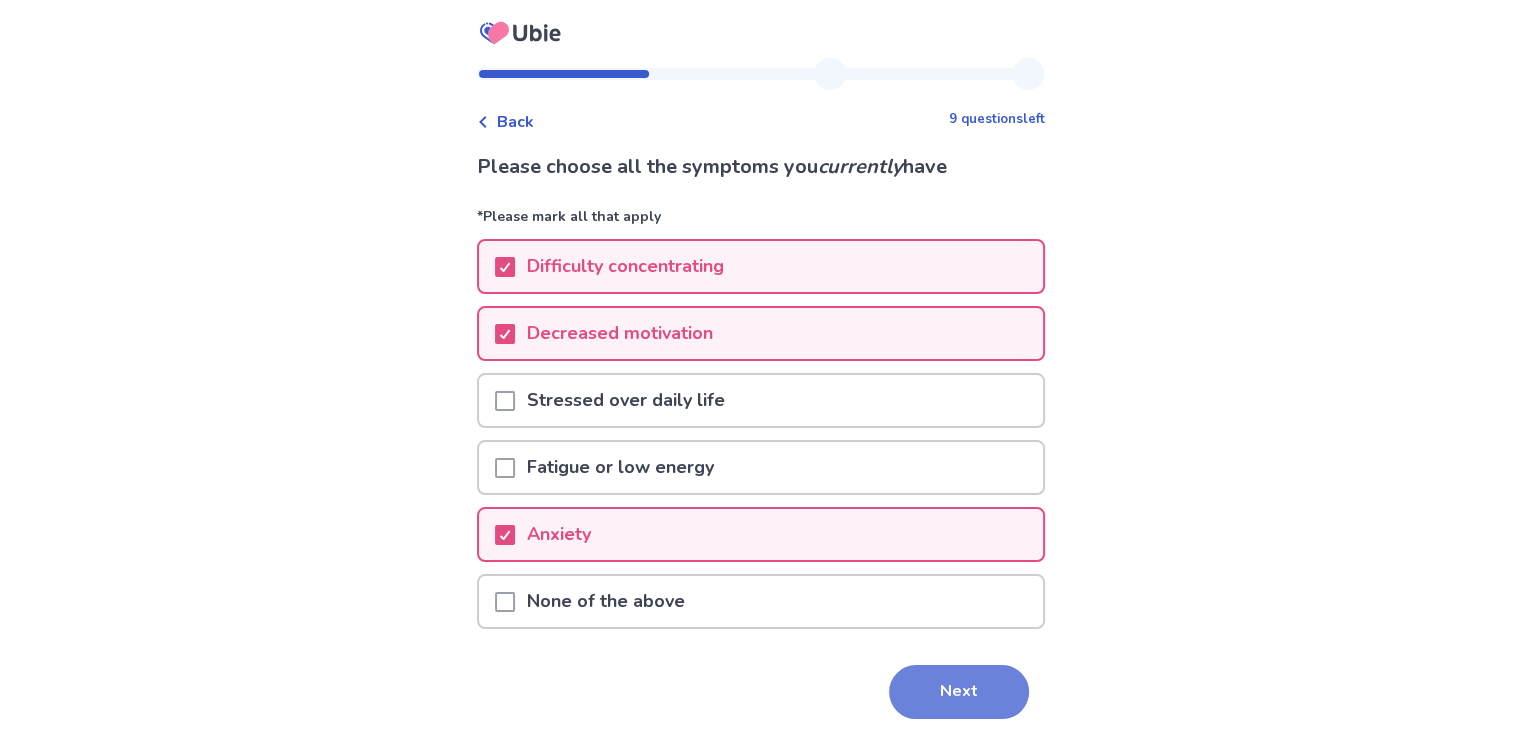 click on "Next" at bounding box center [959, 692] 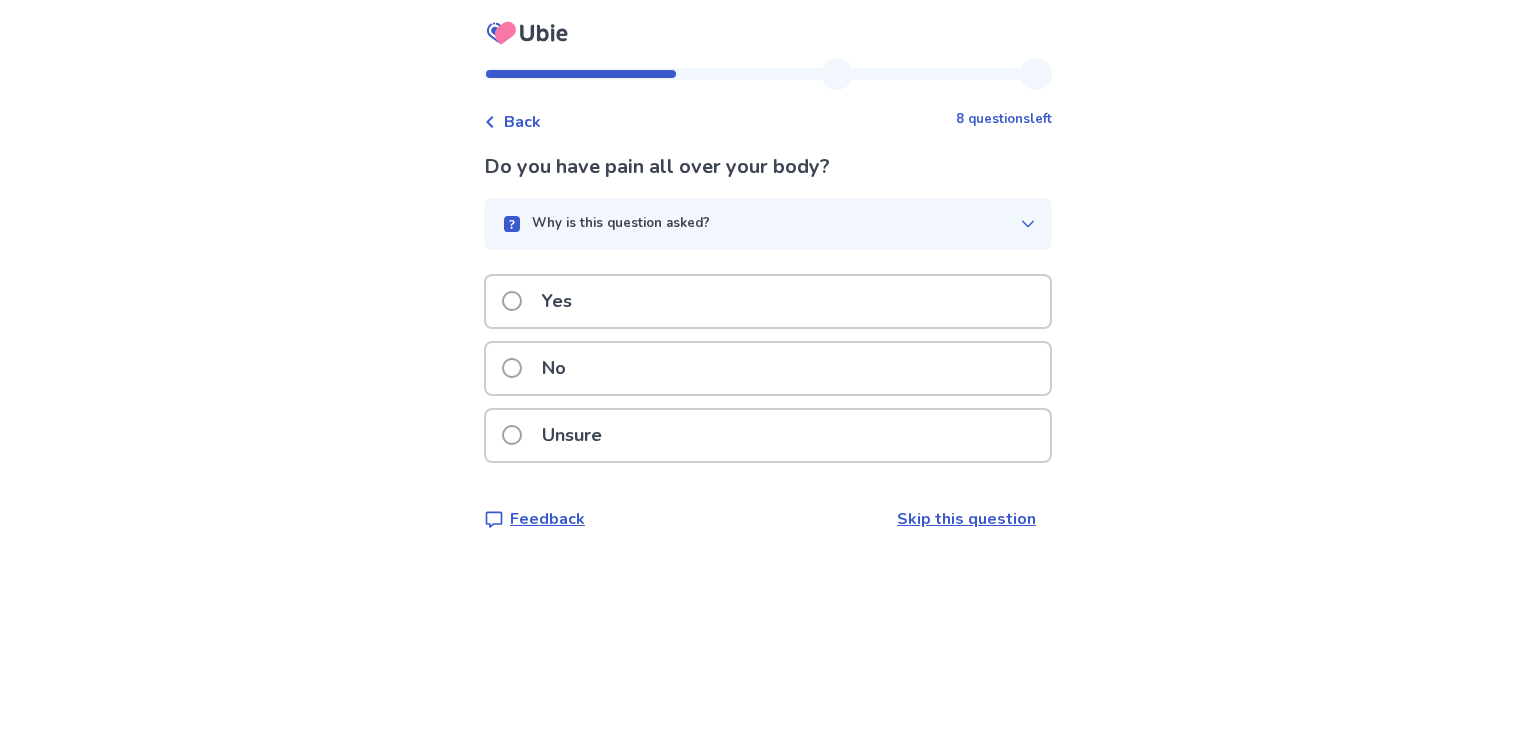 click on "Yes" at bounding box center [768, 301] 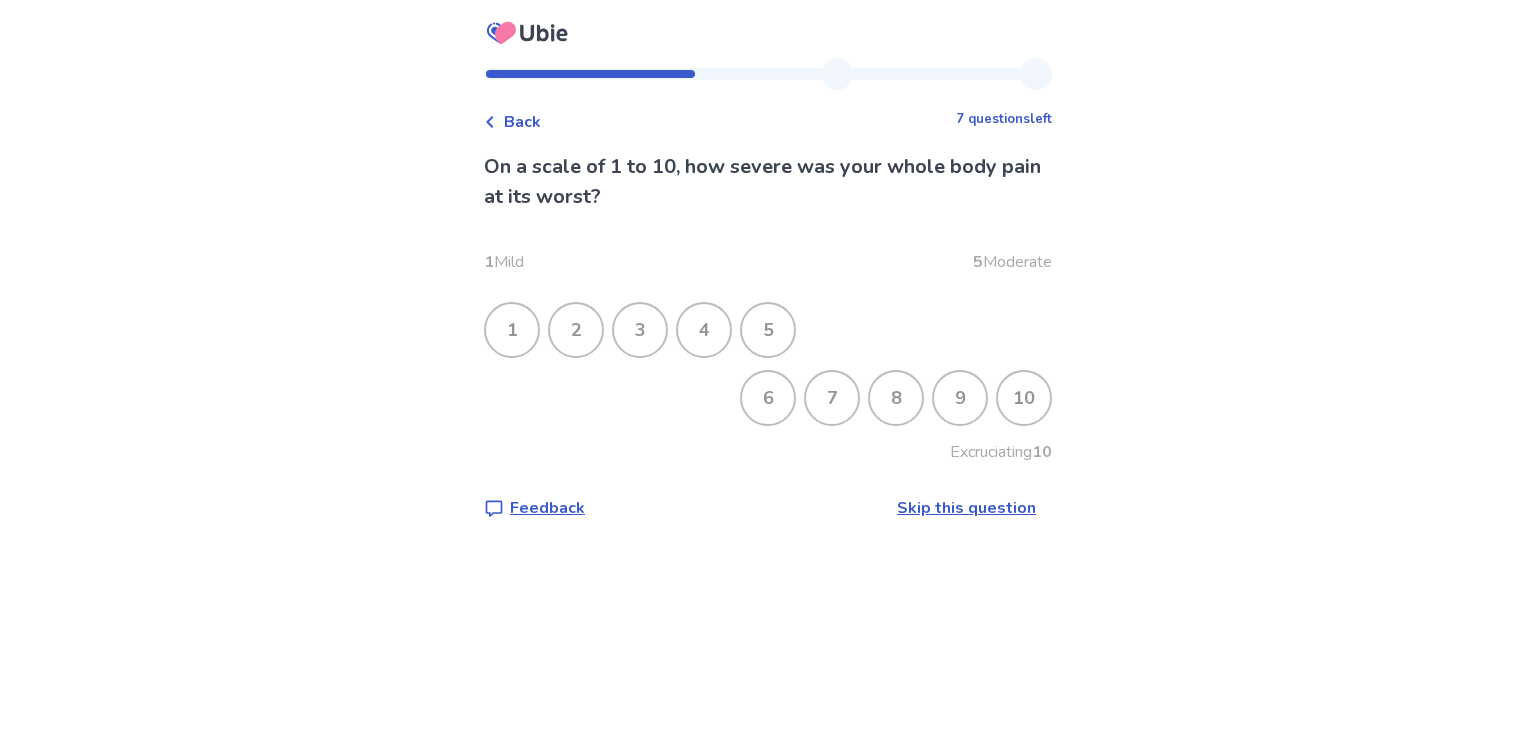 click on "4" at bounding box center [704, 330] 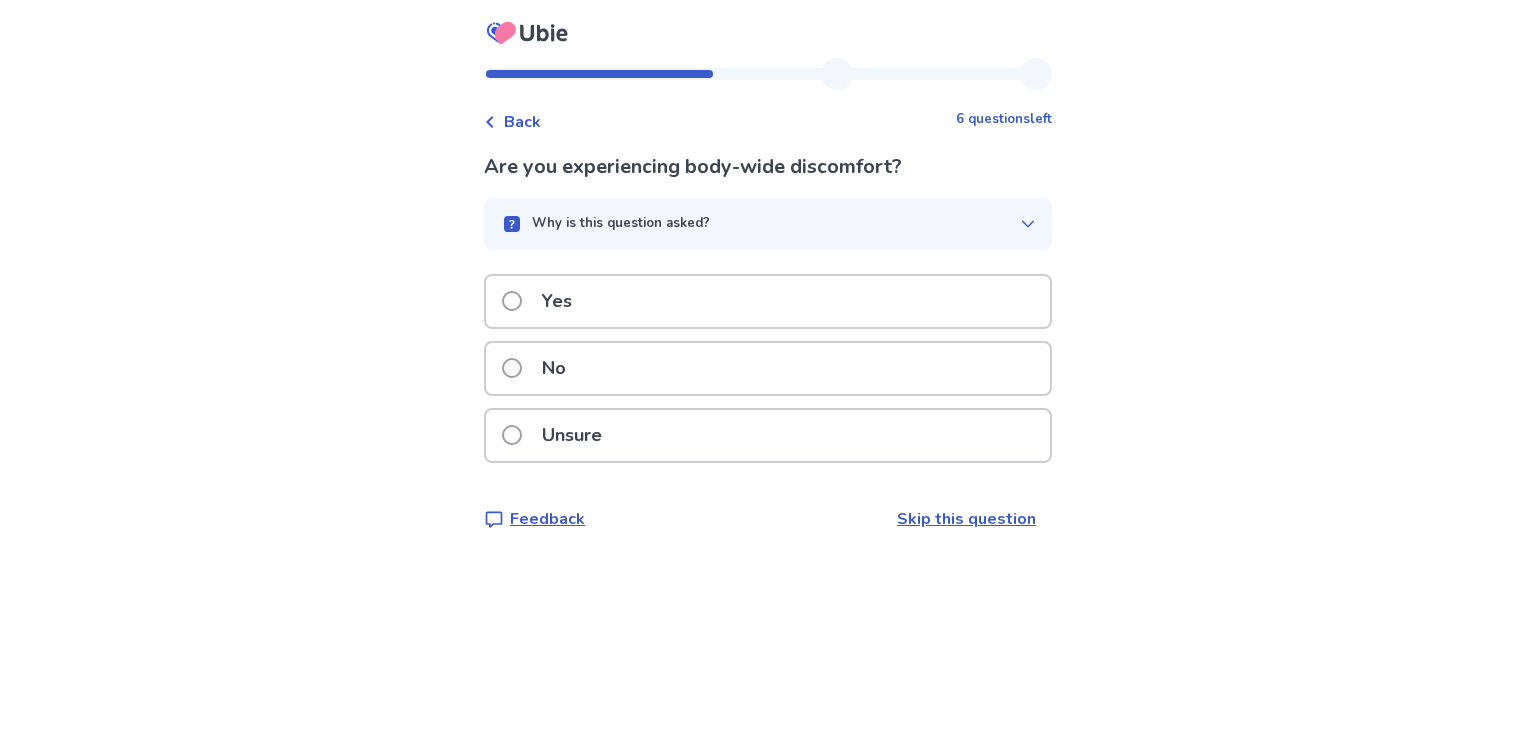 click on "Yes" at bounding box center (768, 301) 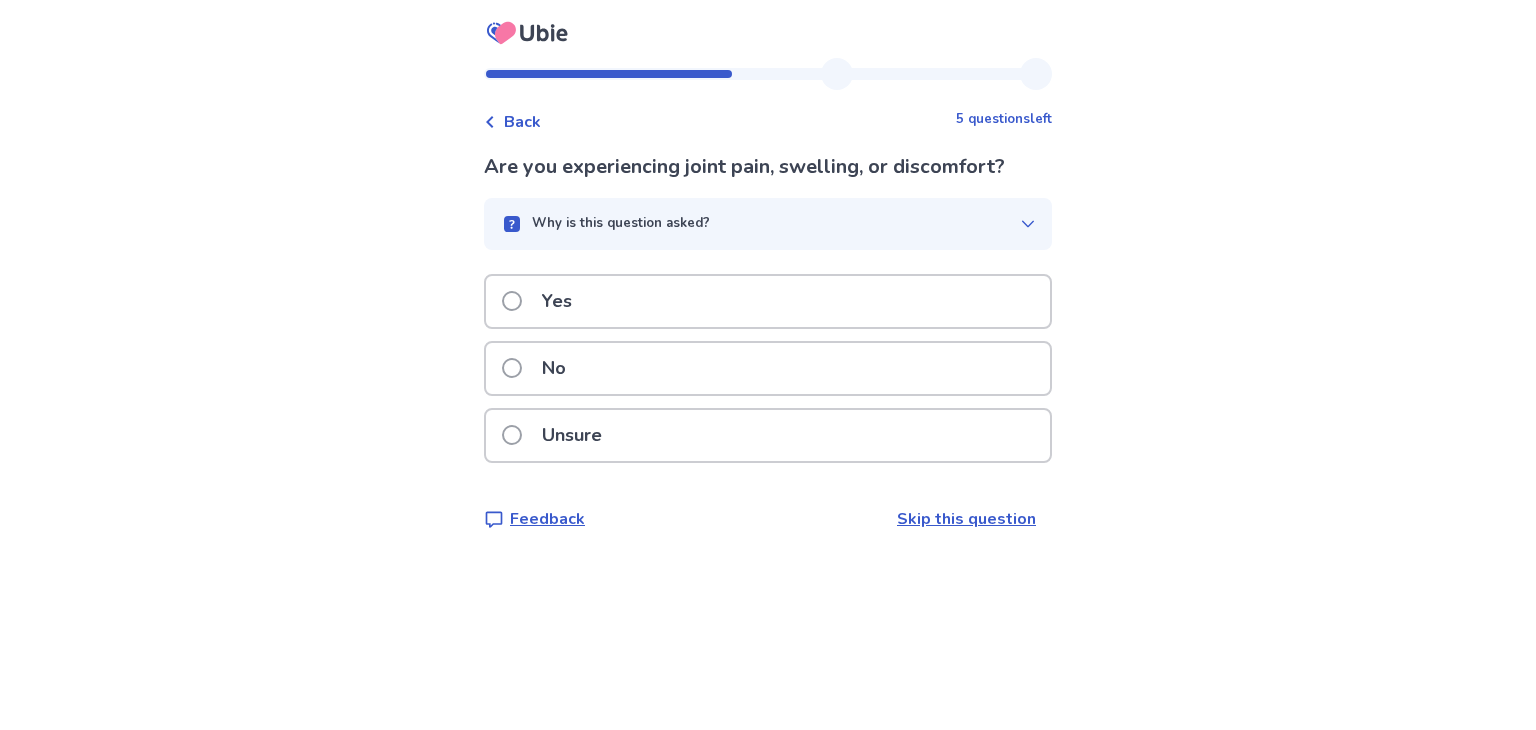 click on "No" at bounding box center [768, 368] 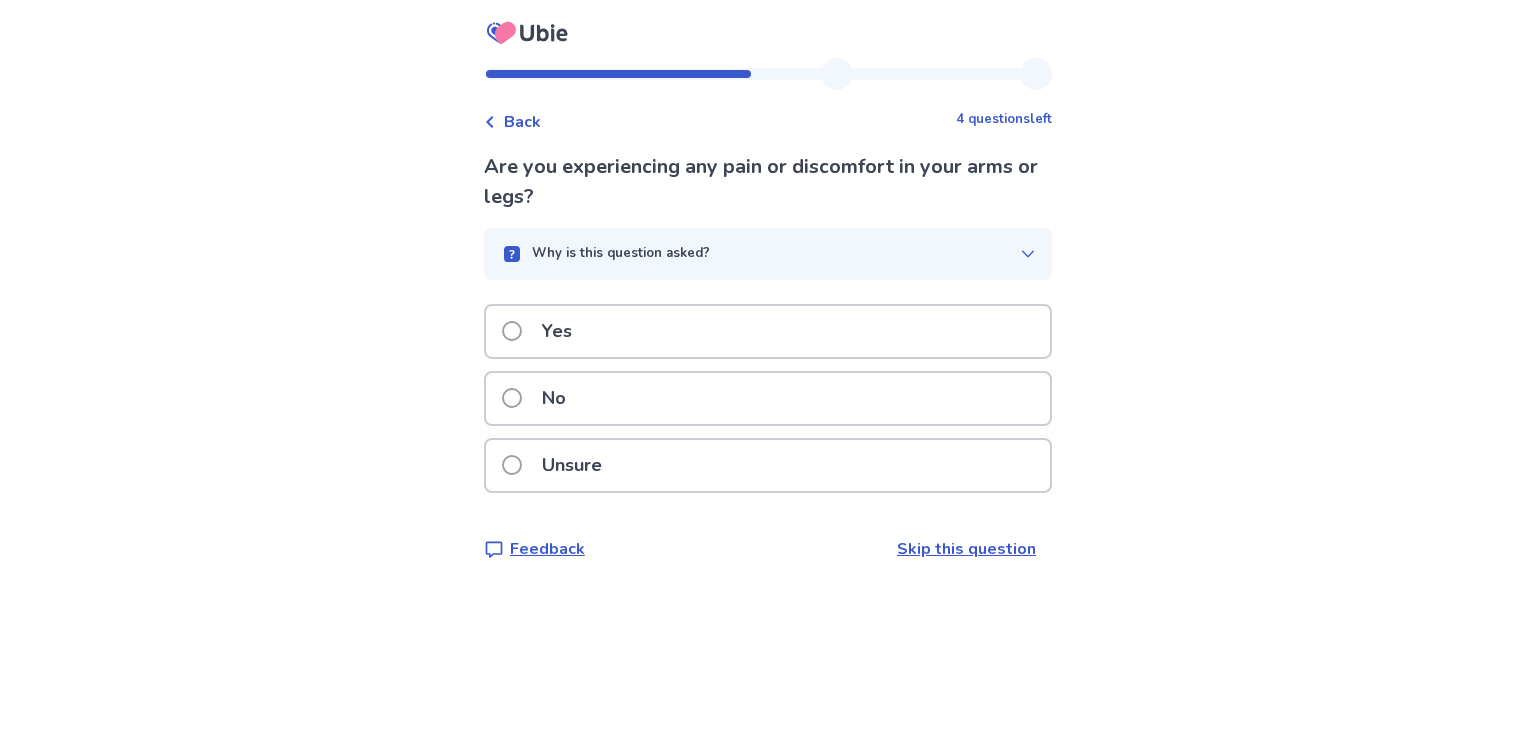 click on "No" at bounding box center [768, 398] 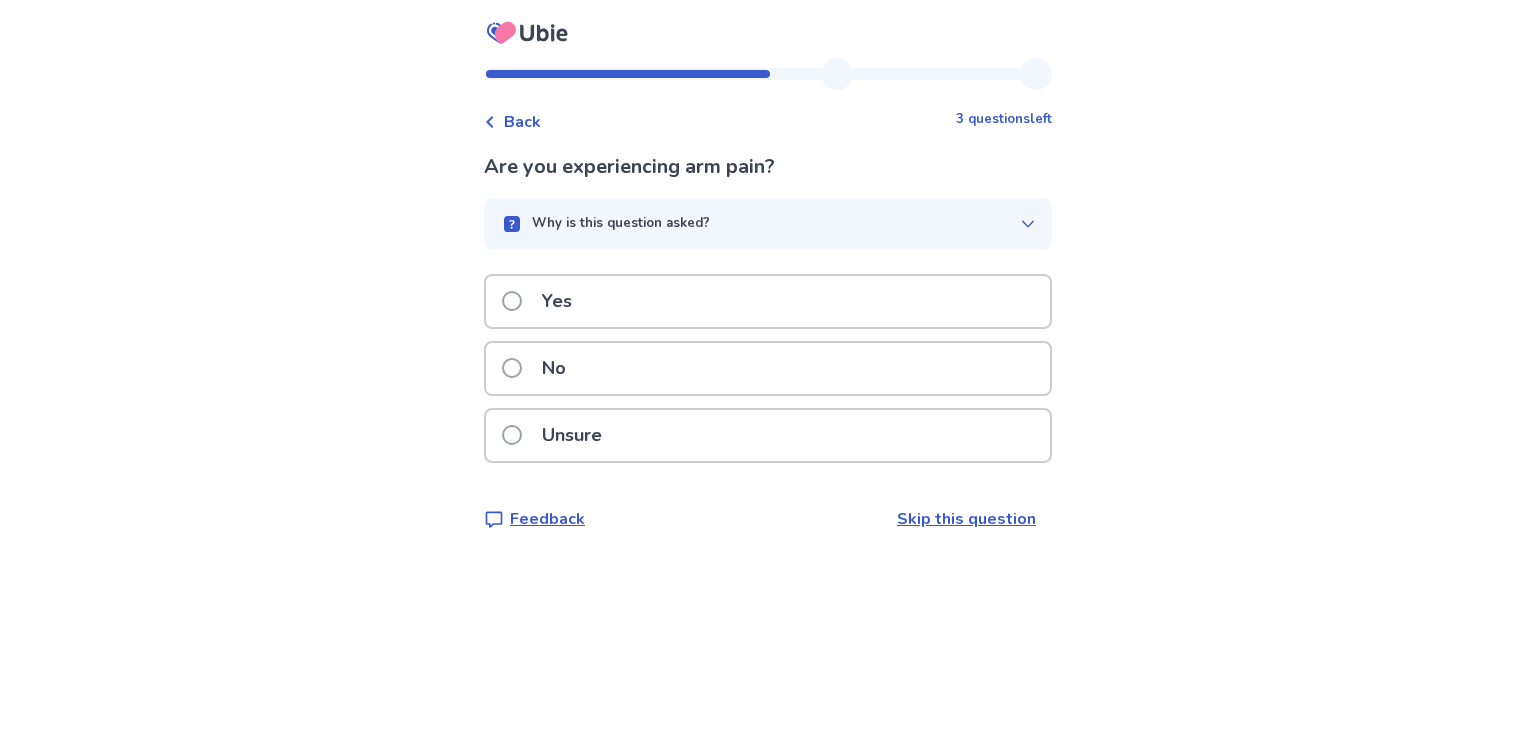 click on "Yes" at bounding box center (768, 301) 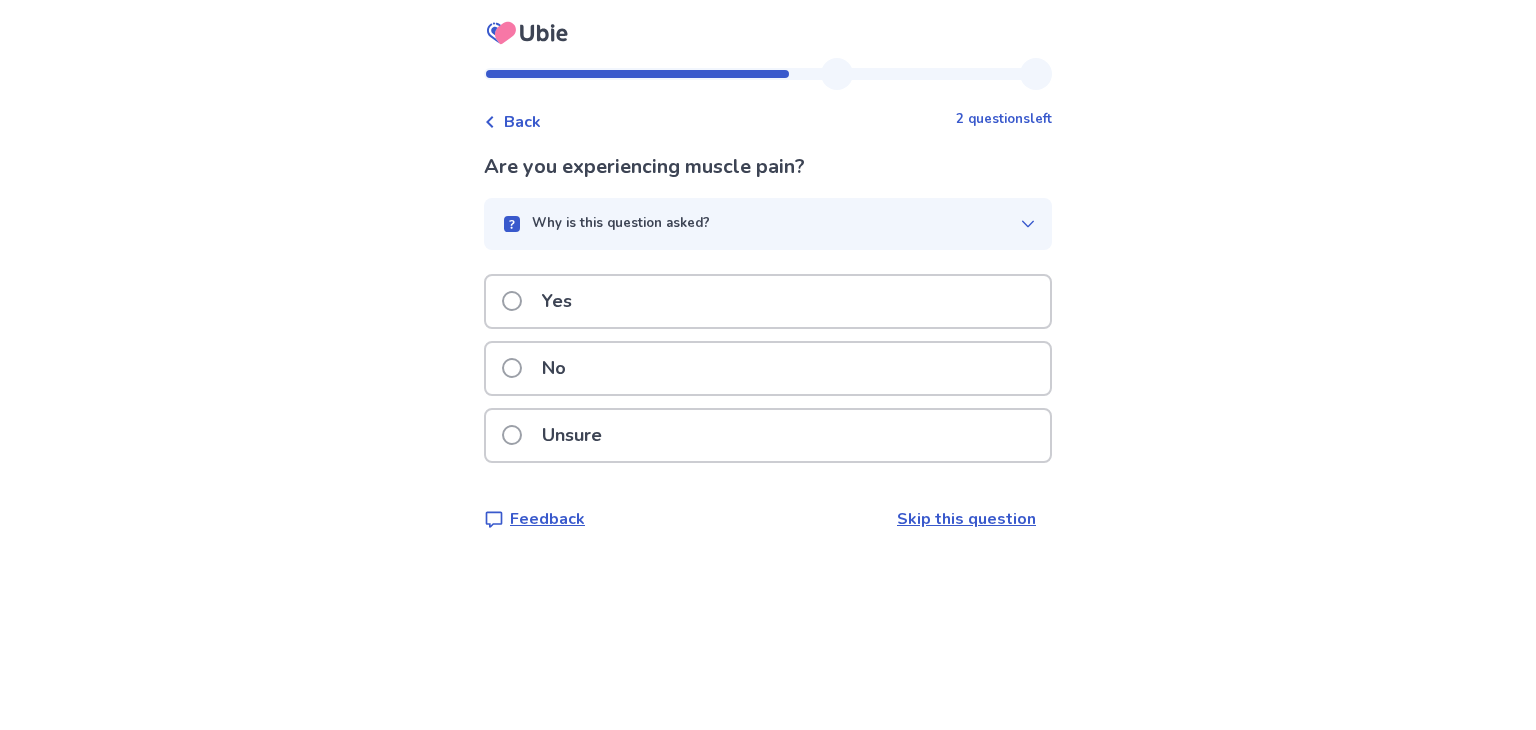 click on "Yes" at bounding box center (768, 301) 